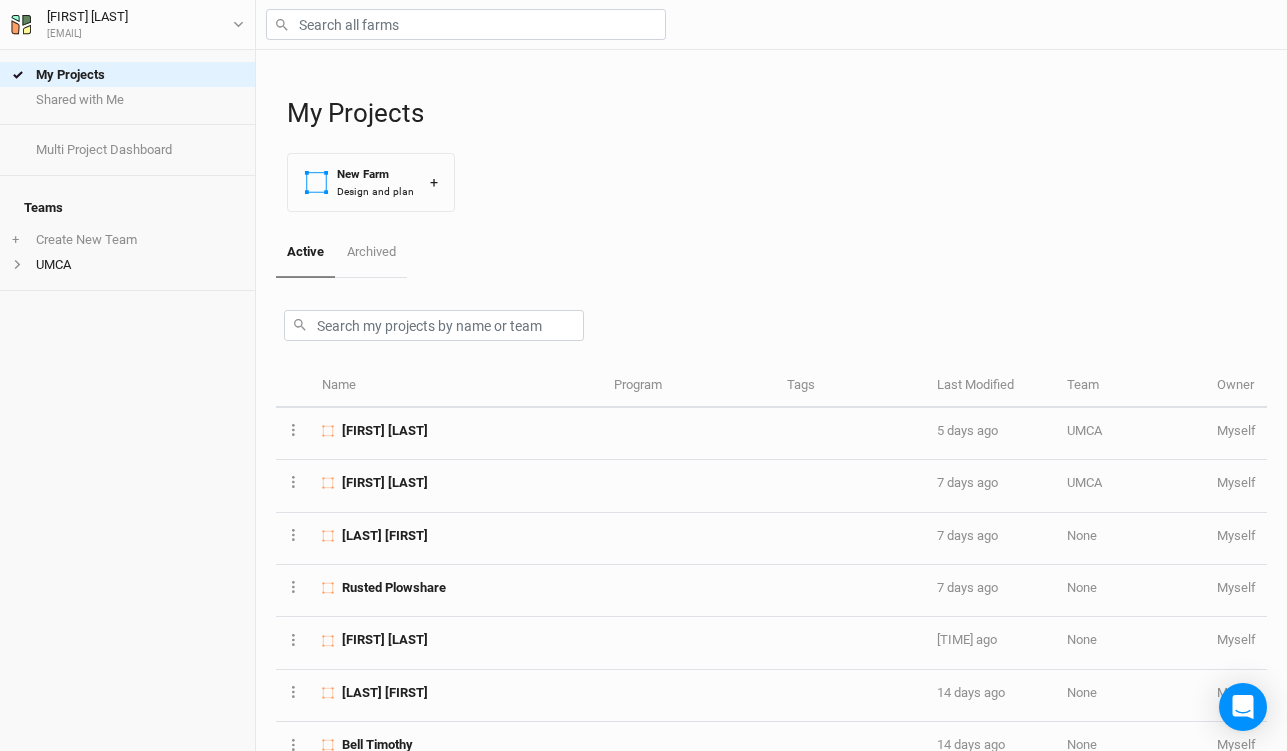scroll, scrollTop: 0, scrollLeft: 0, axis: both 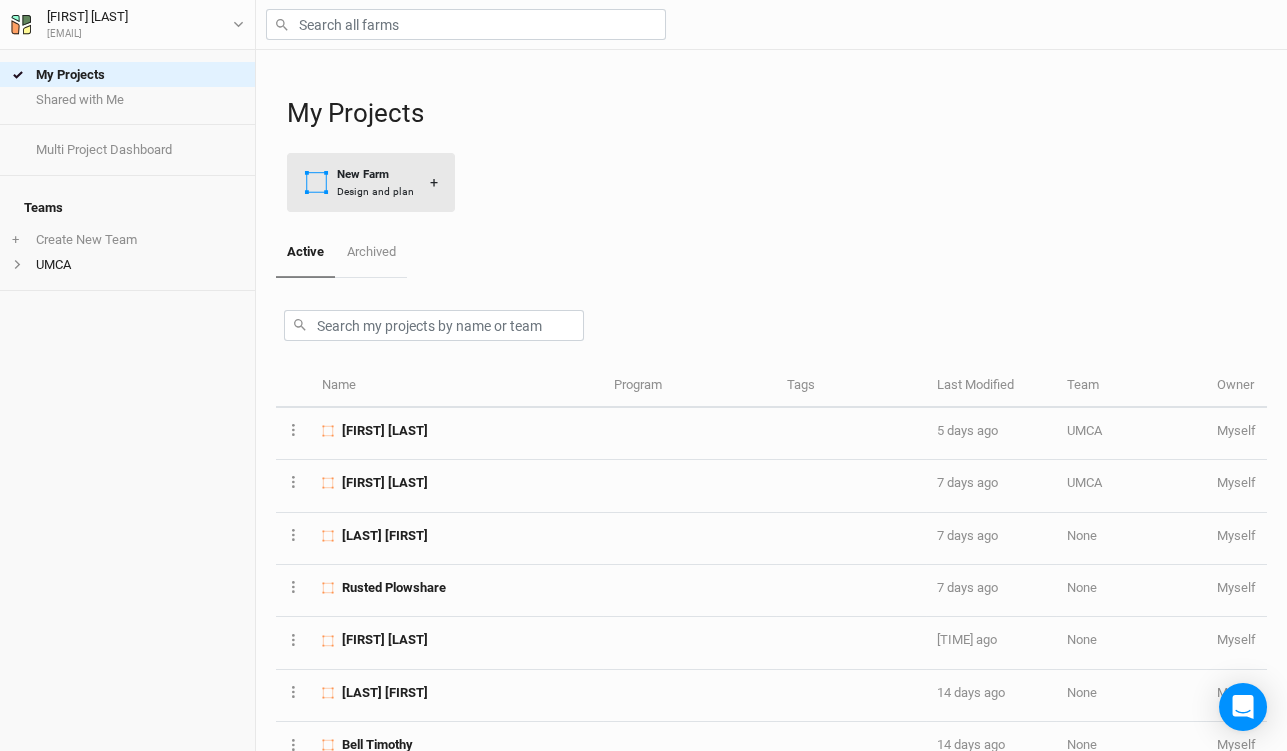 click on "Design and plan" at bounding box center (375, 191) 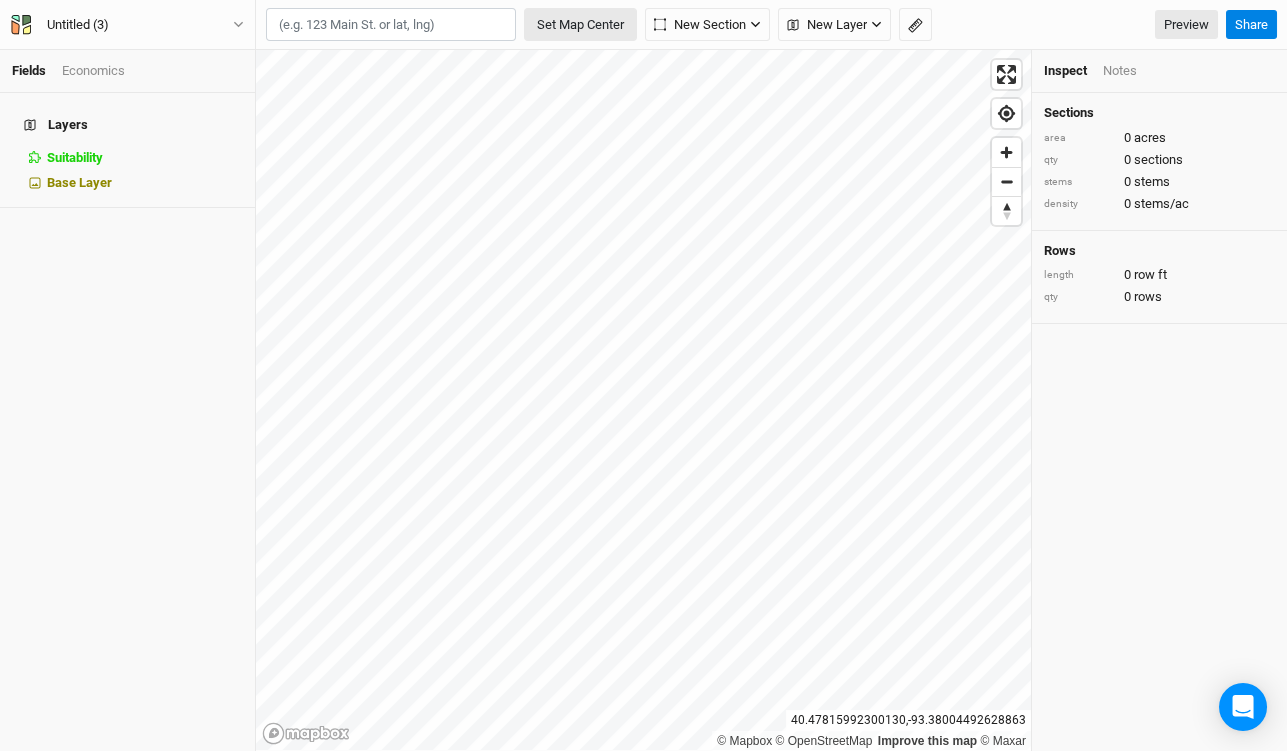 click on "Set Map Center" at bounding box center (580, 25) 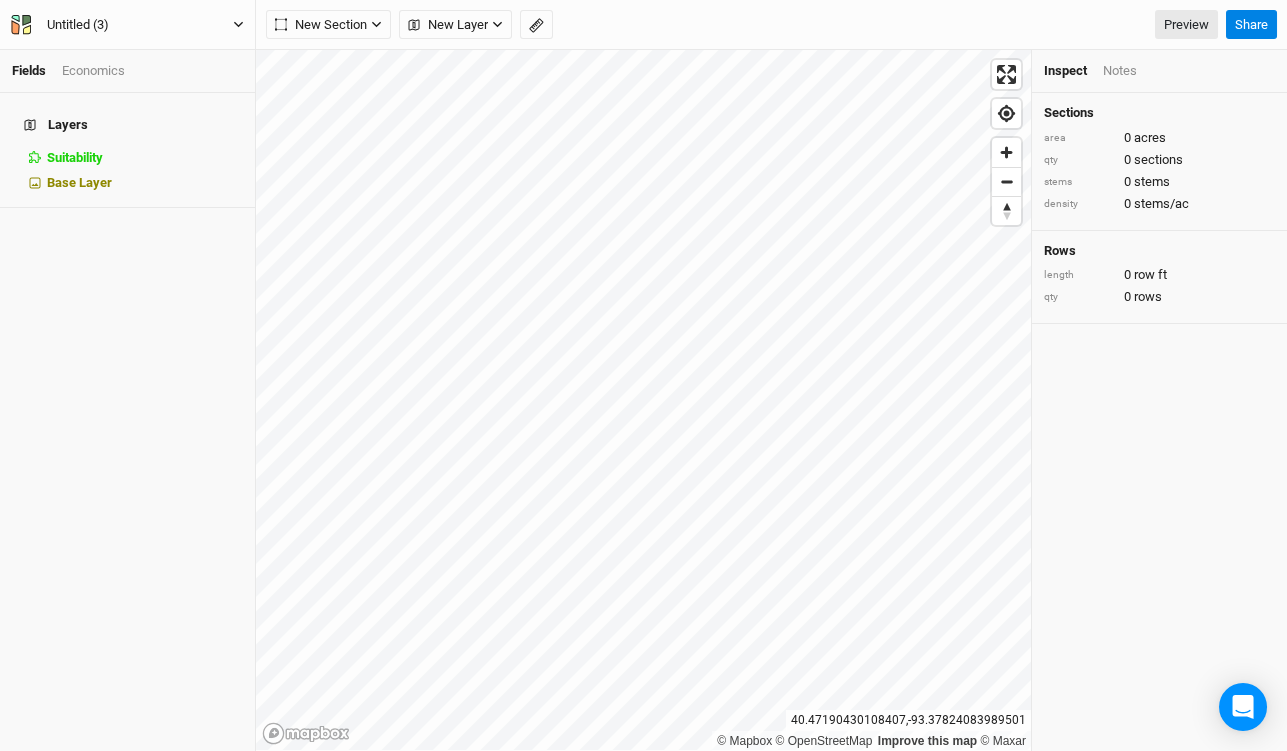 click on "Untitled (3)" at bounding box center (78, 25) 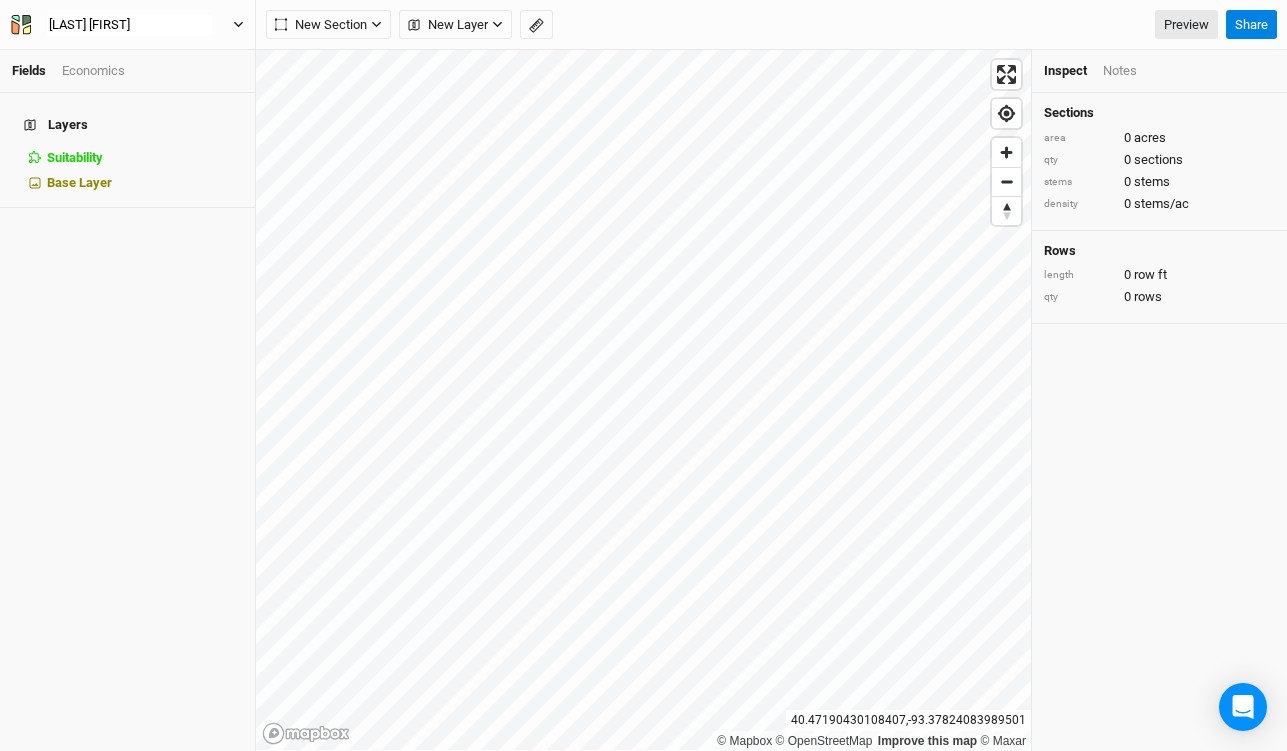 click on "[LAST] [FIRST]" at bounding box center [127, 25] 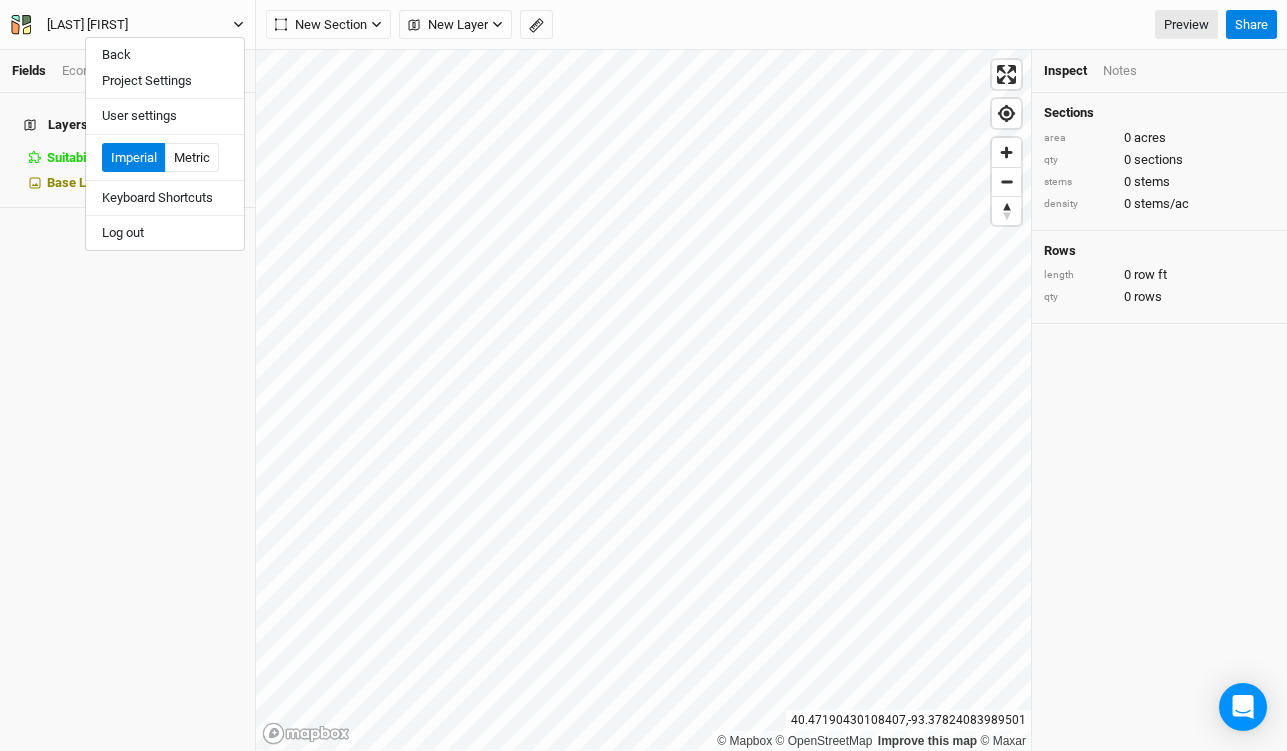 click on "Layers Suitability hide Base Layer" at bounding box center (127, 422) 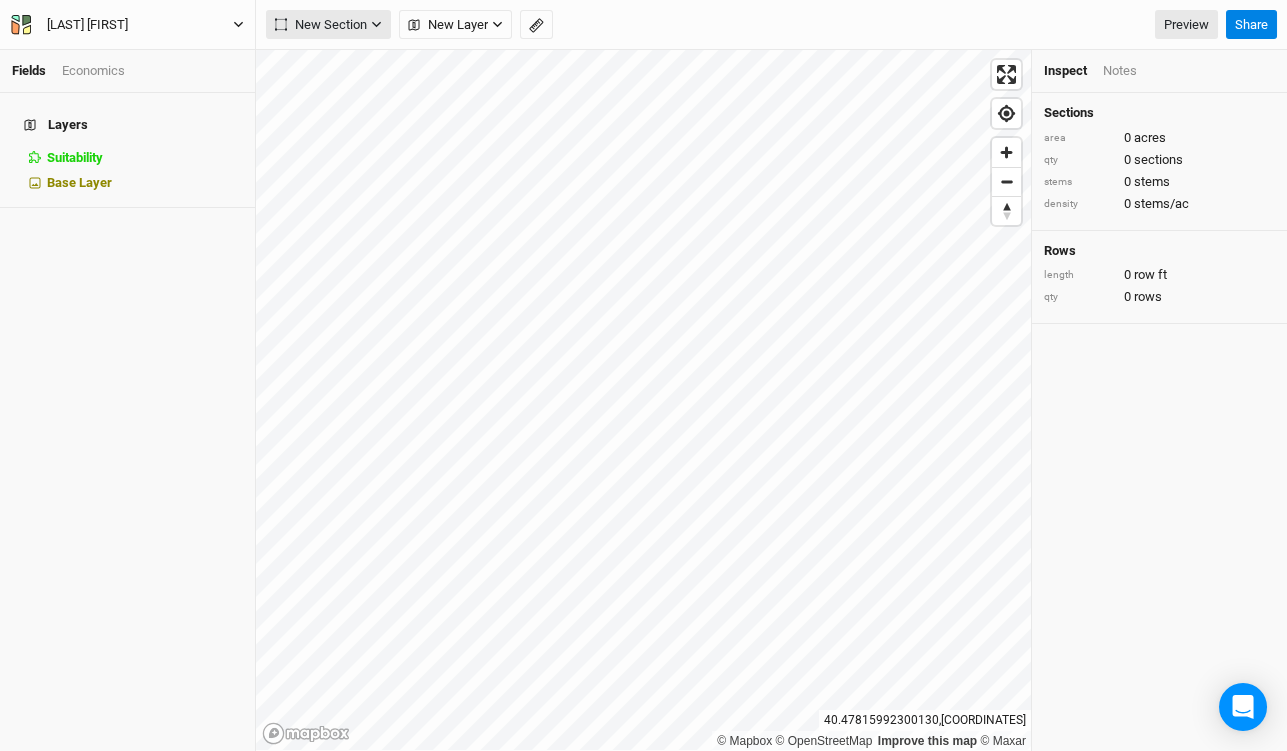 click on "New Section" at bounding box center (321, 25) 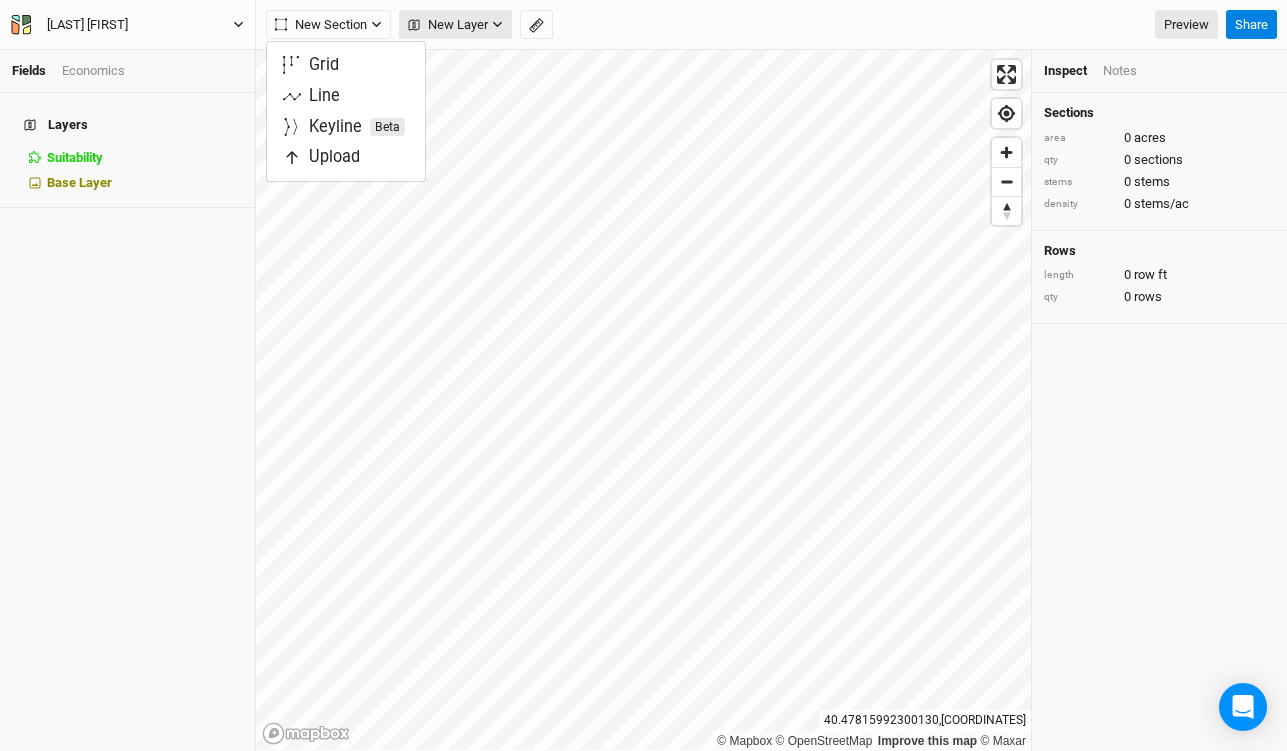 click on "New Layer" at bounding box center [448, 25] 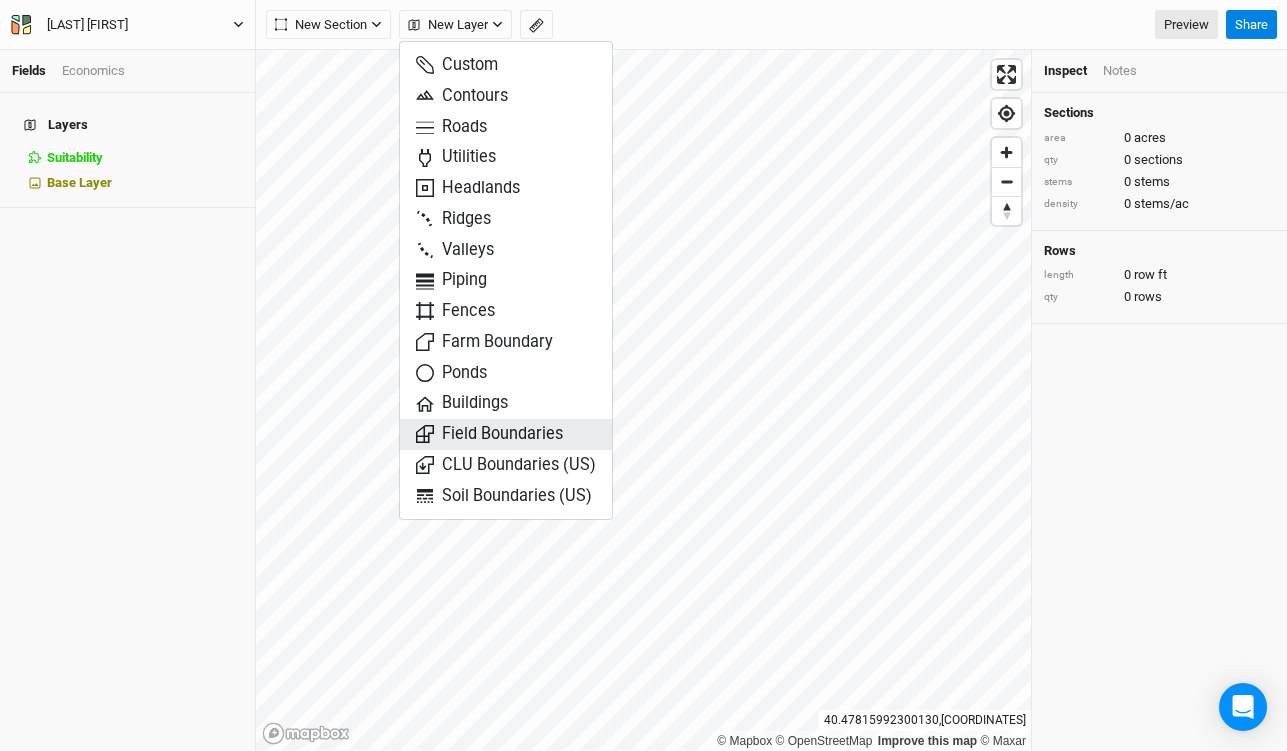 click on "Field Boundaries" at bounding box center [489, 434] 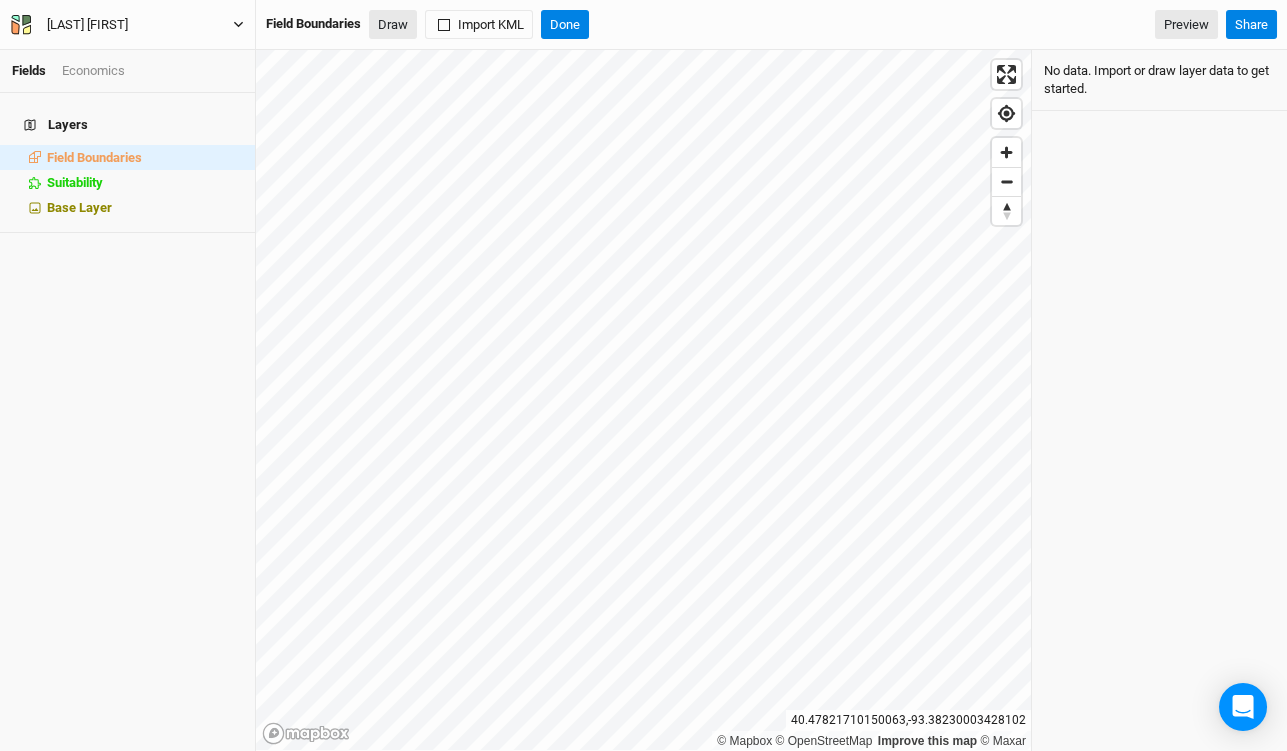 click on "Draw" at bounding box center [393, 25] 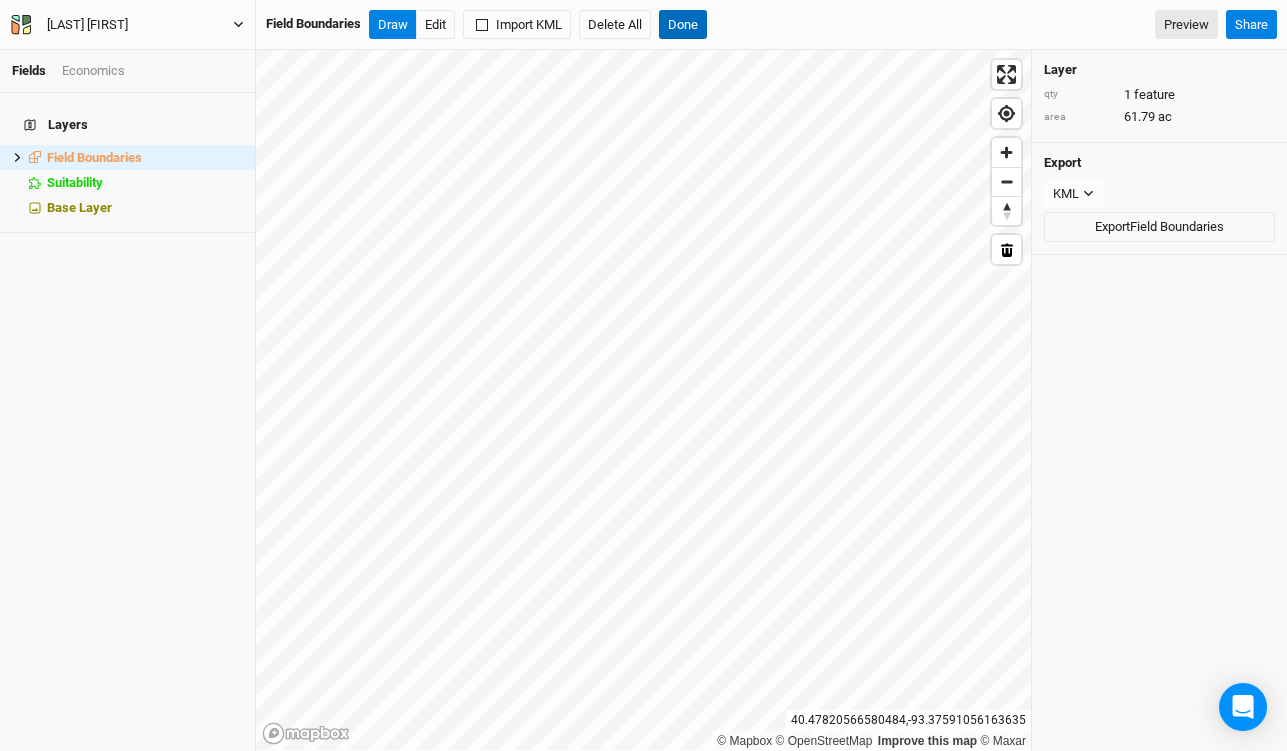 click on "Done" at bounding box center (683, 25) 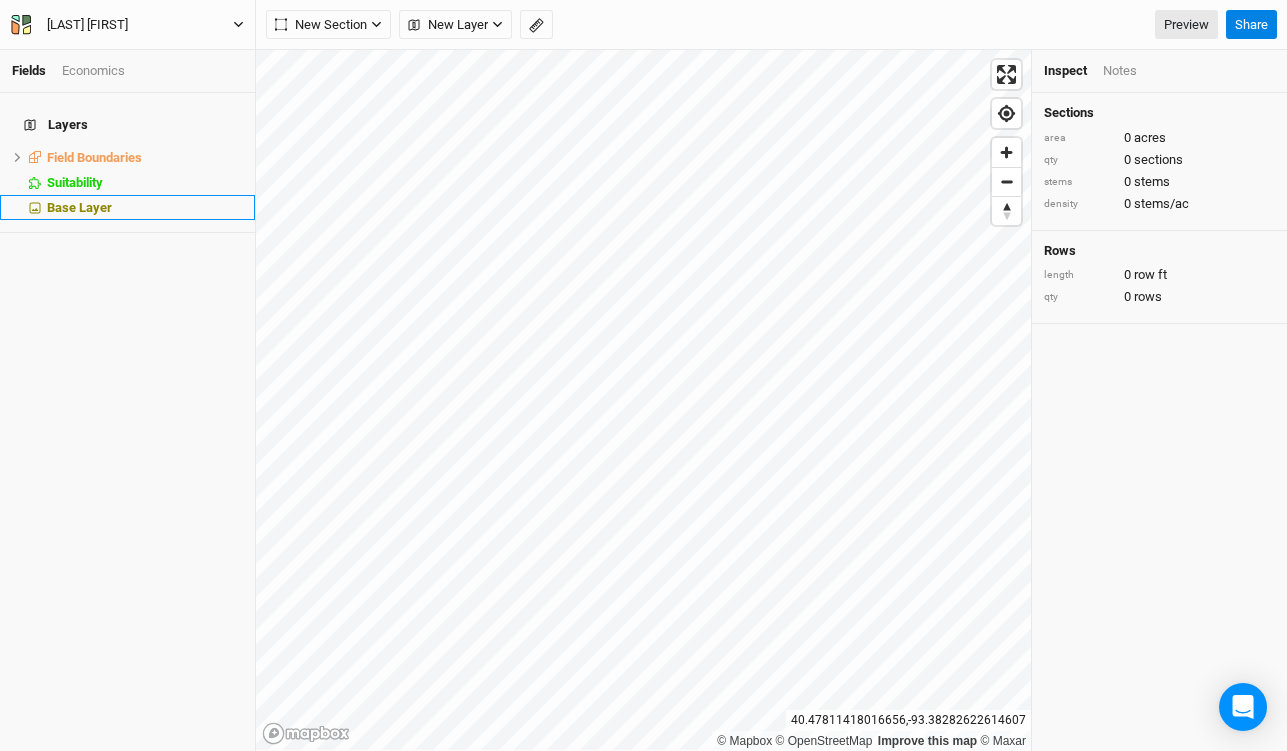 click on "Base Layer" at bounding box center (79, 207) 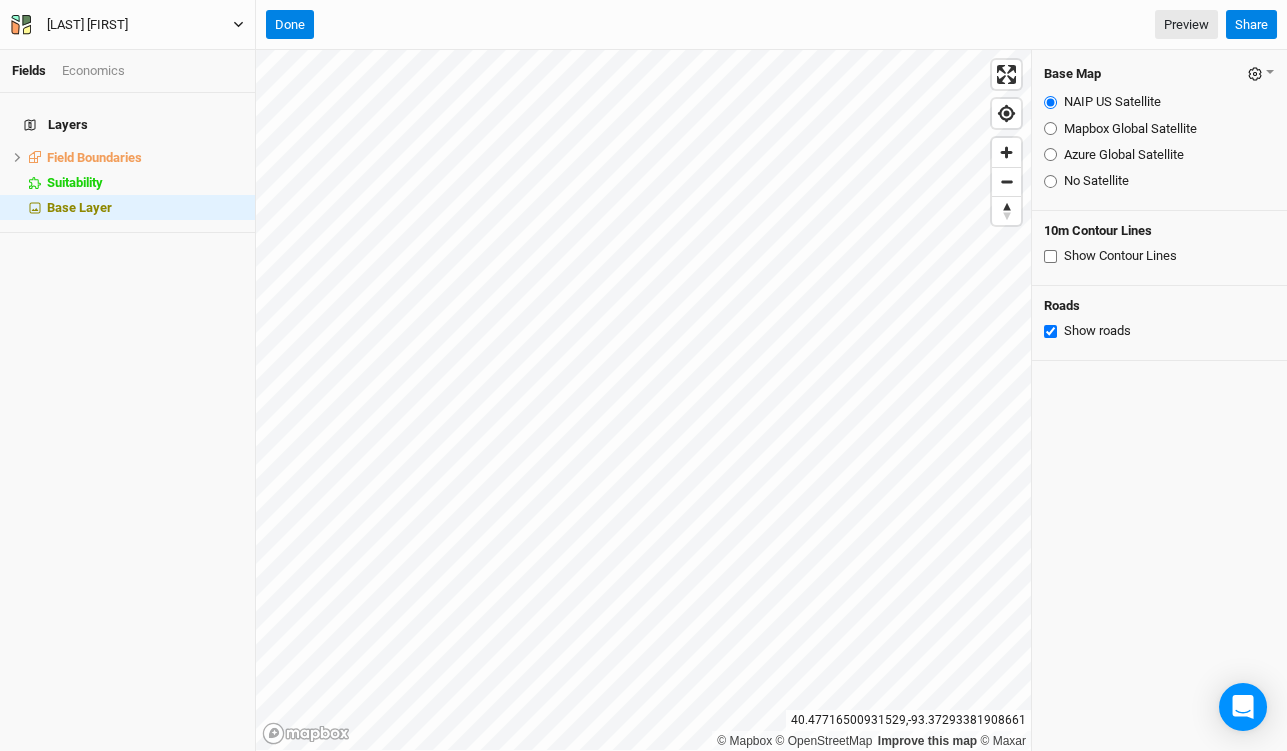 click on "Azure Global Satellite" at bounding box center (1050, 154) 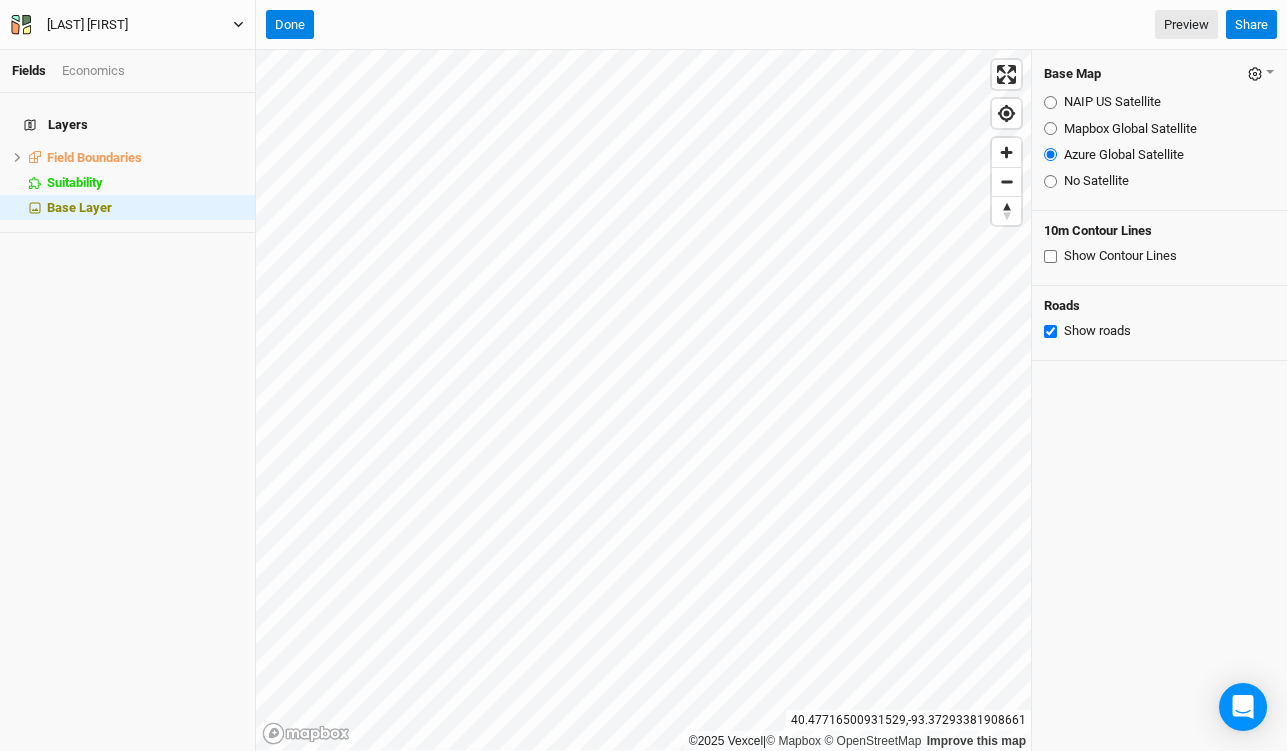 click on "NAIP US Satellite" at bounding box center (1050, 102) 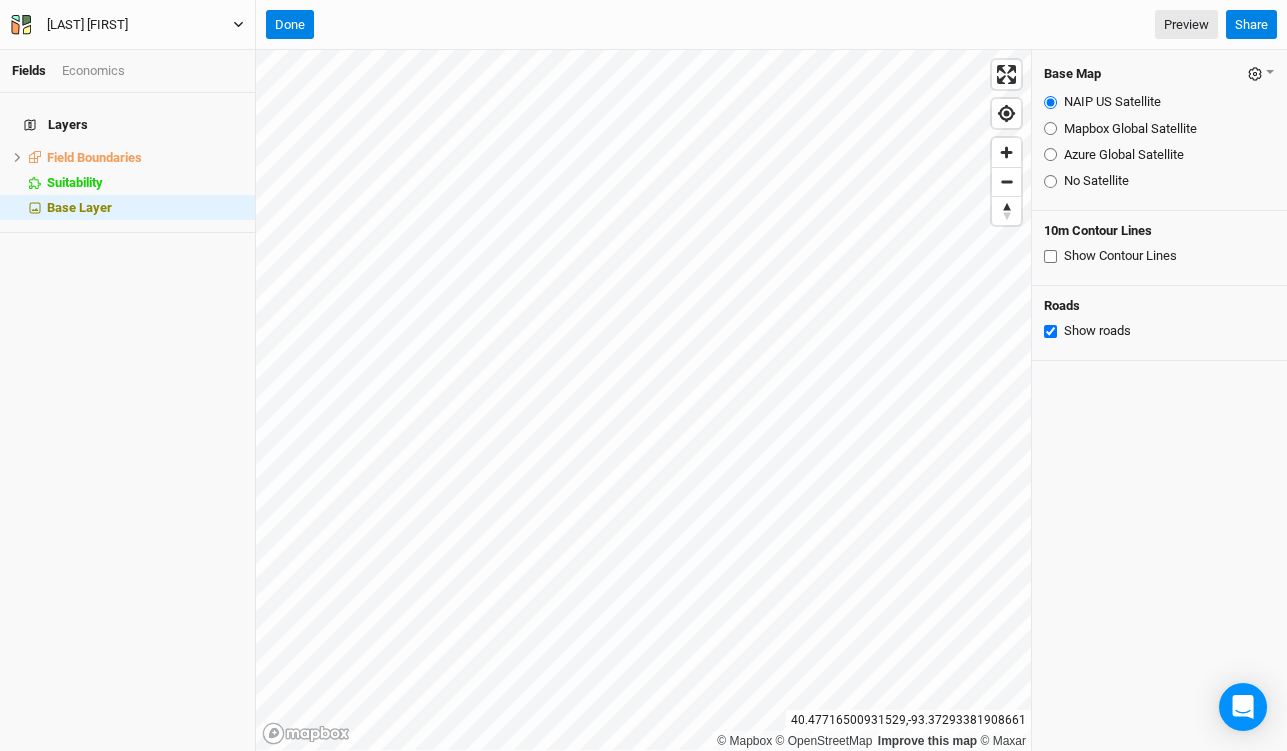 click on "Azure Global Satellite" at bounding box center (1050, 154) 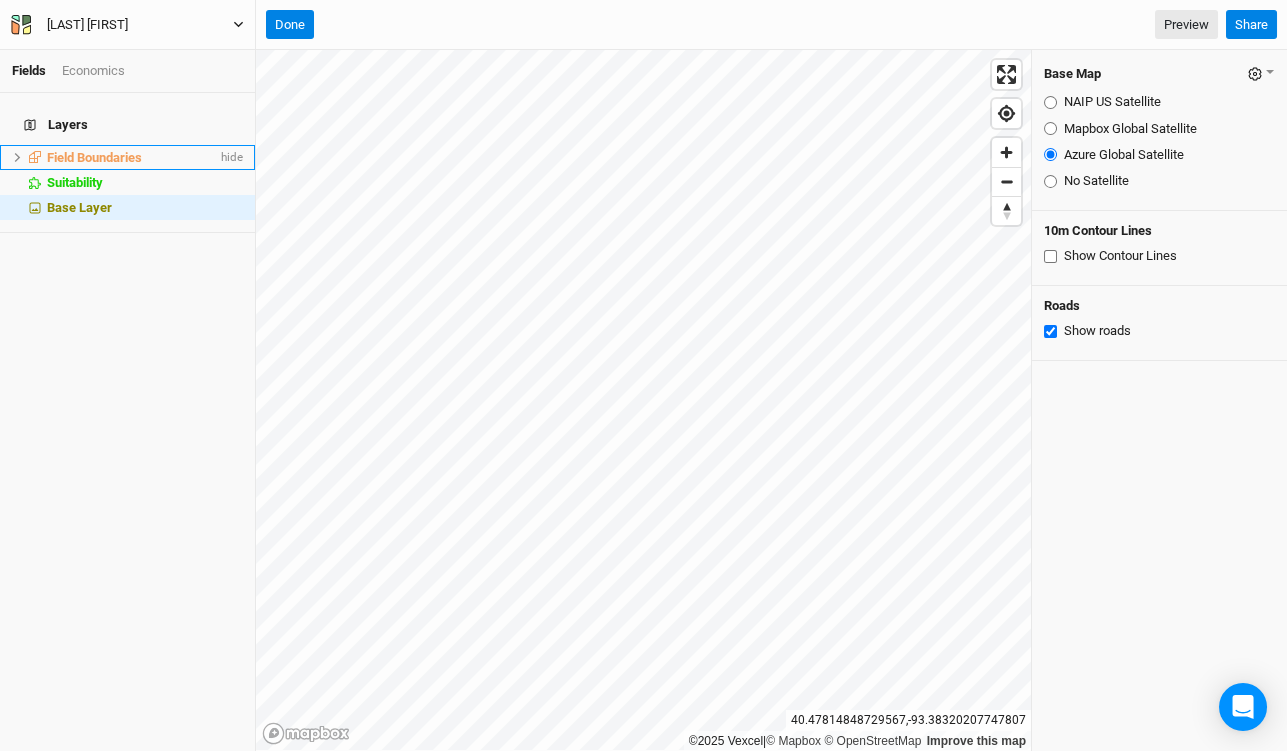 click on "Field Boundaries" at bounding box center [94, 157] 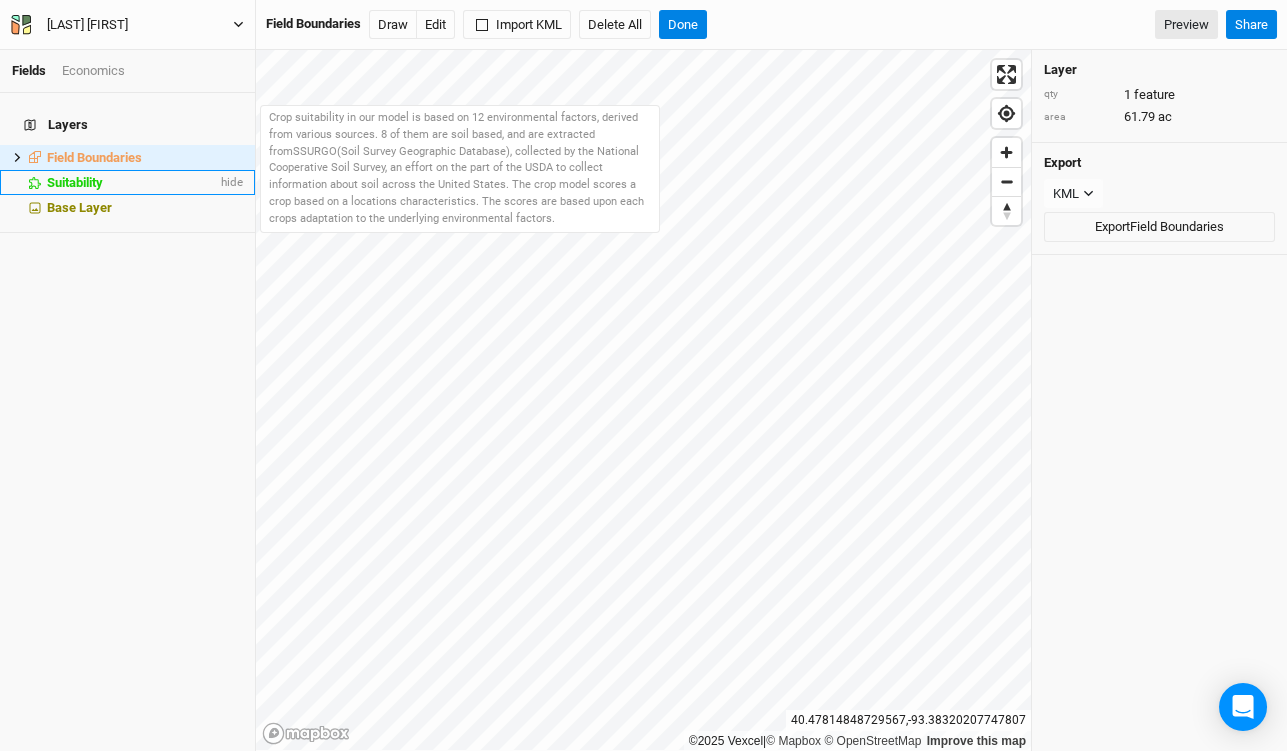 click on "Suitability" at bounding box center [75, 182] 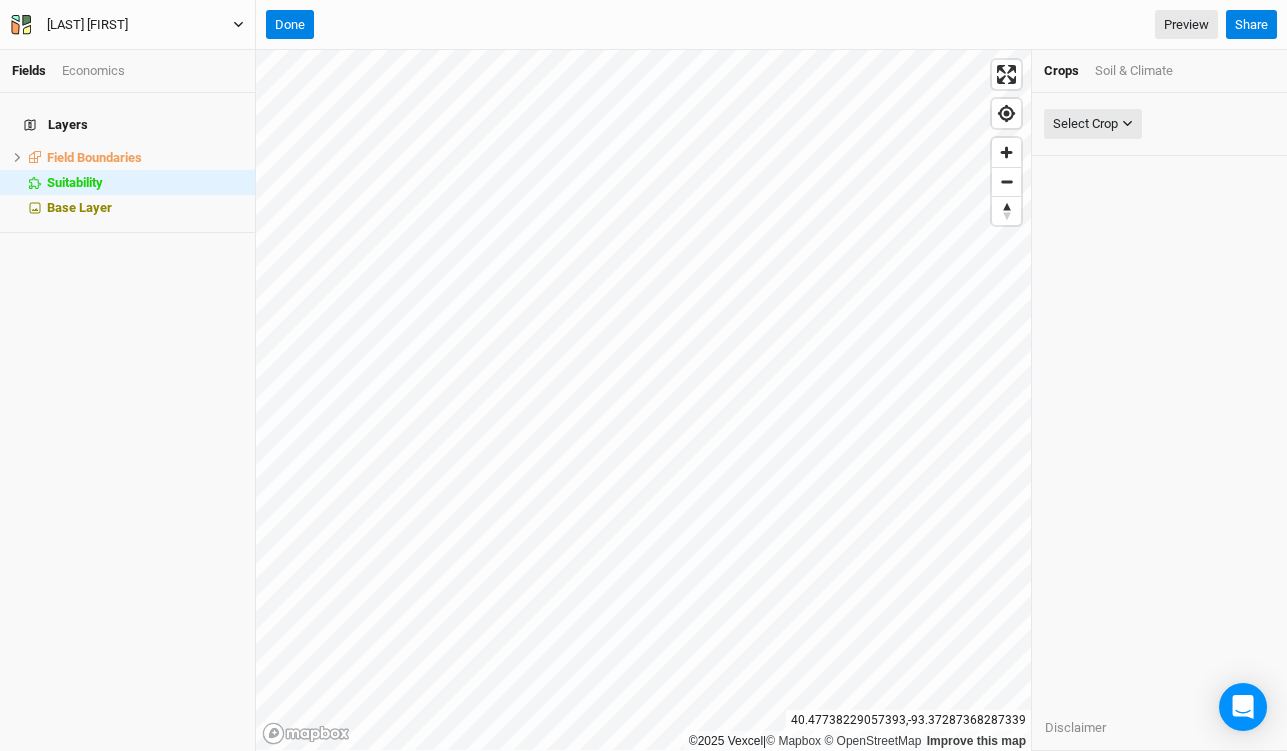 click on "Soil & Climate" at bounding box center (1134, 71) 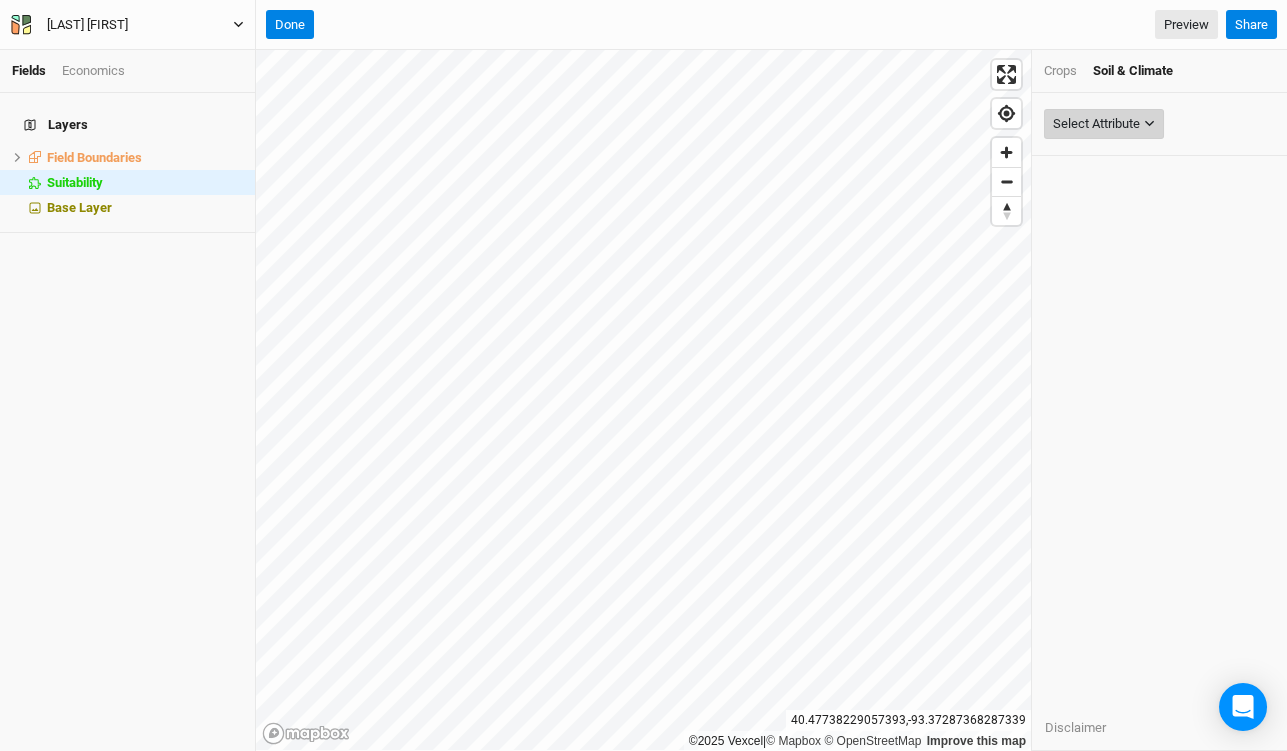 click on "Select Attribute" at bounding box center (1096, 124) 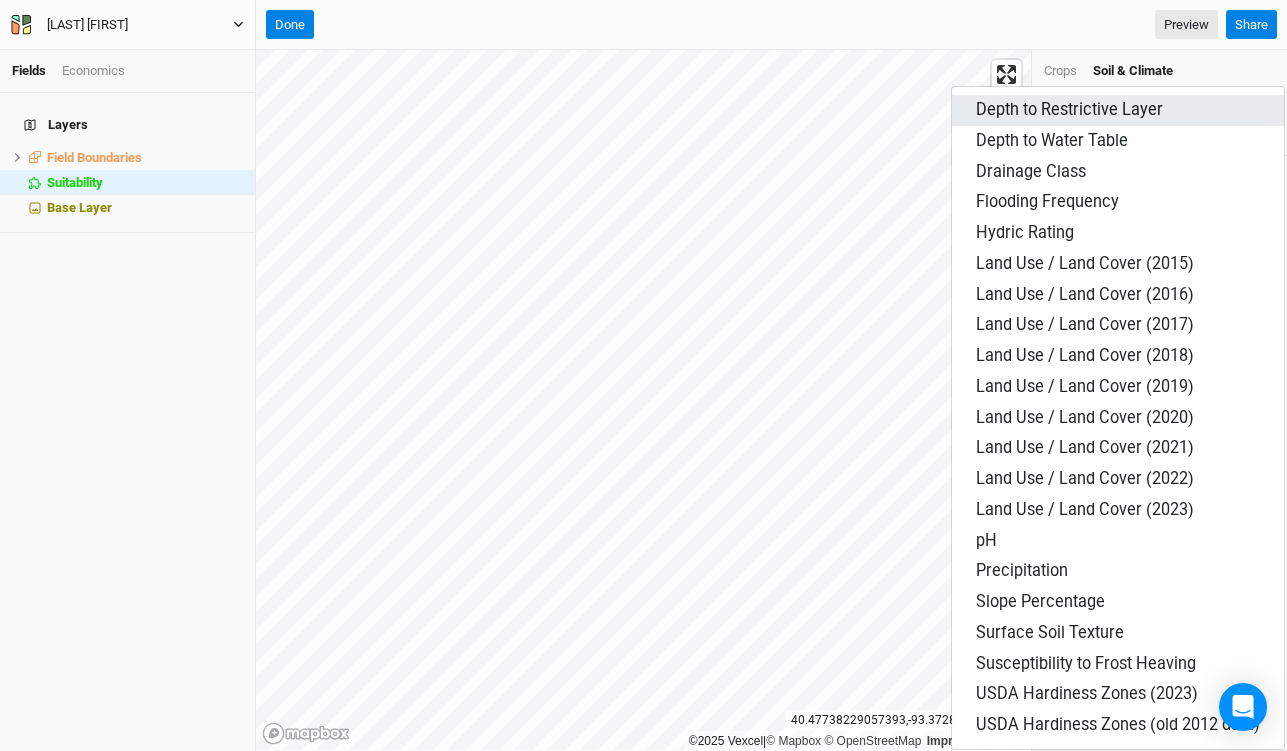 click on "Depth to Restrictive Layer" at bounding box center (1069, 109) 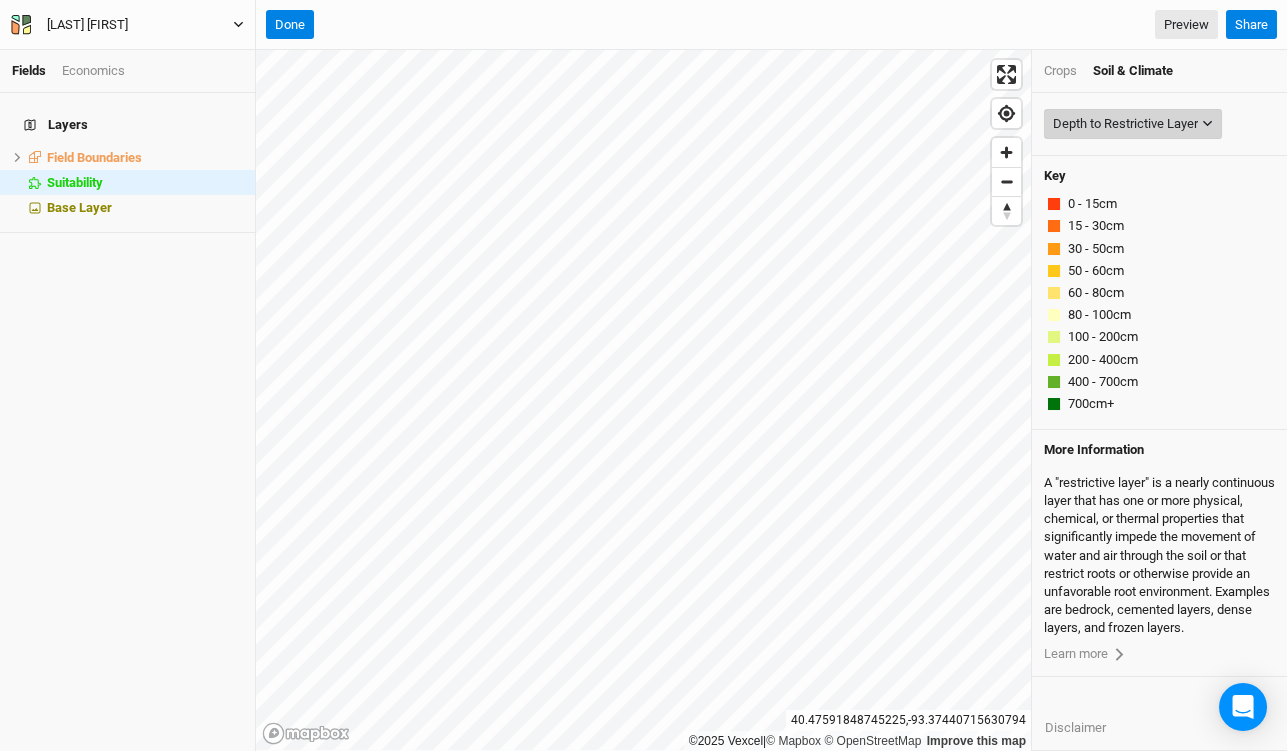 click on "Depth to Restrictive Layer" at bounding box center (1125, 124) 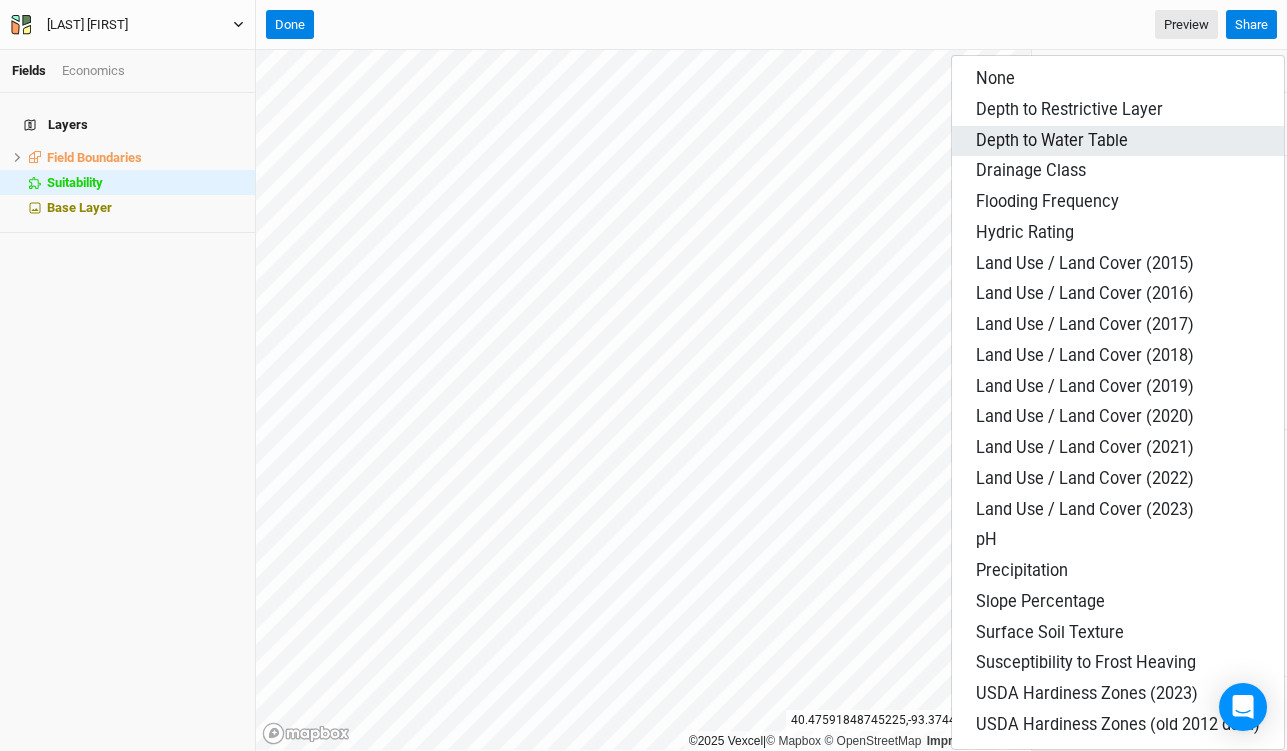 click on "Depth to Water Table" at bounding box center [995, 78] 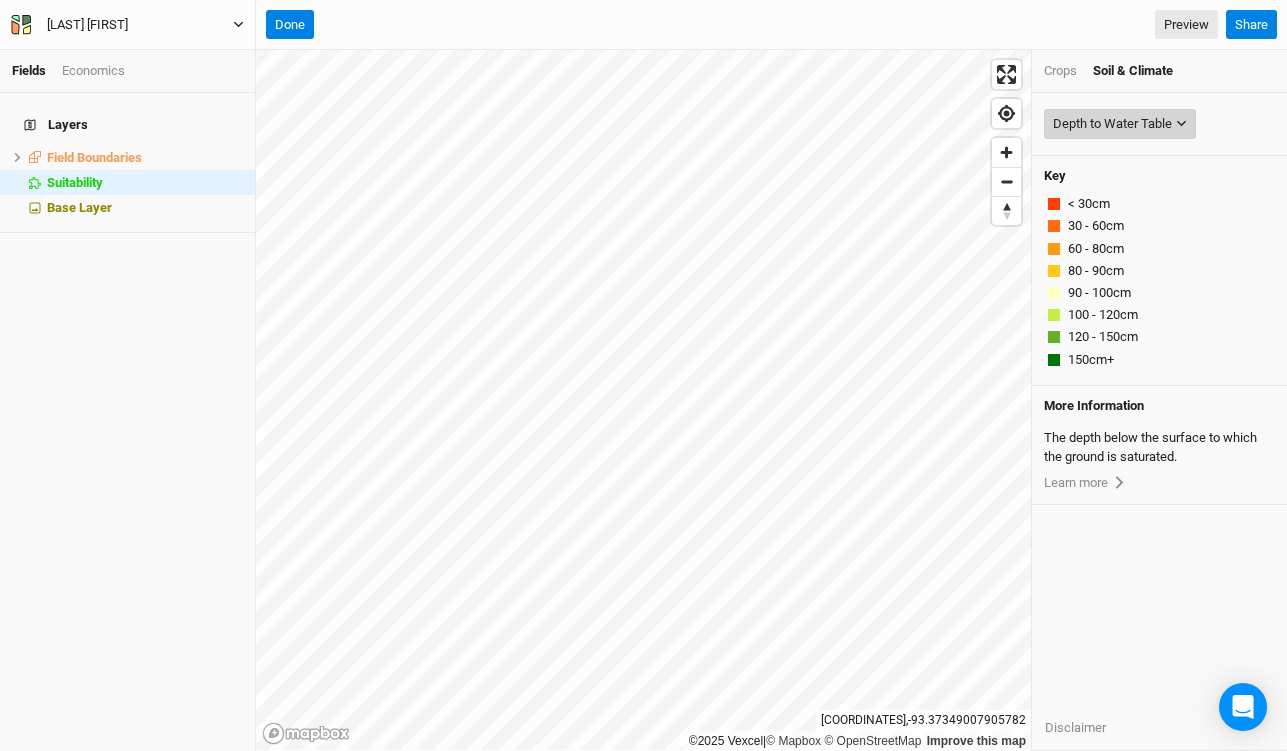 click on "Depth to Water Table" at bounding box center [1112, 124] 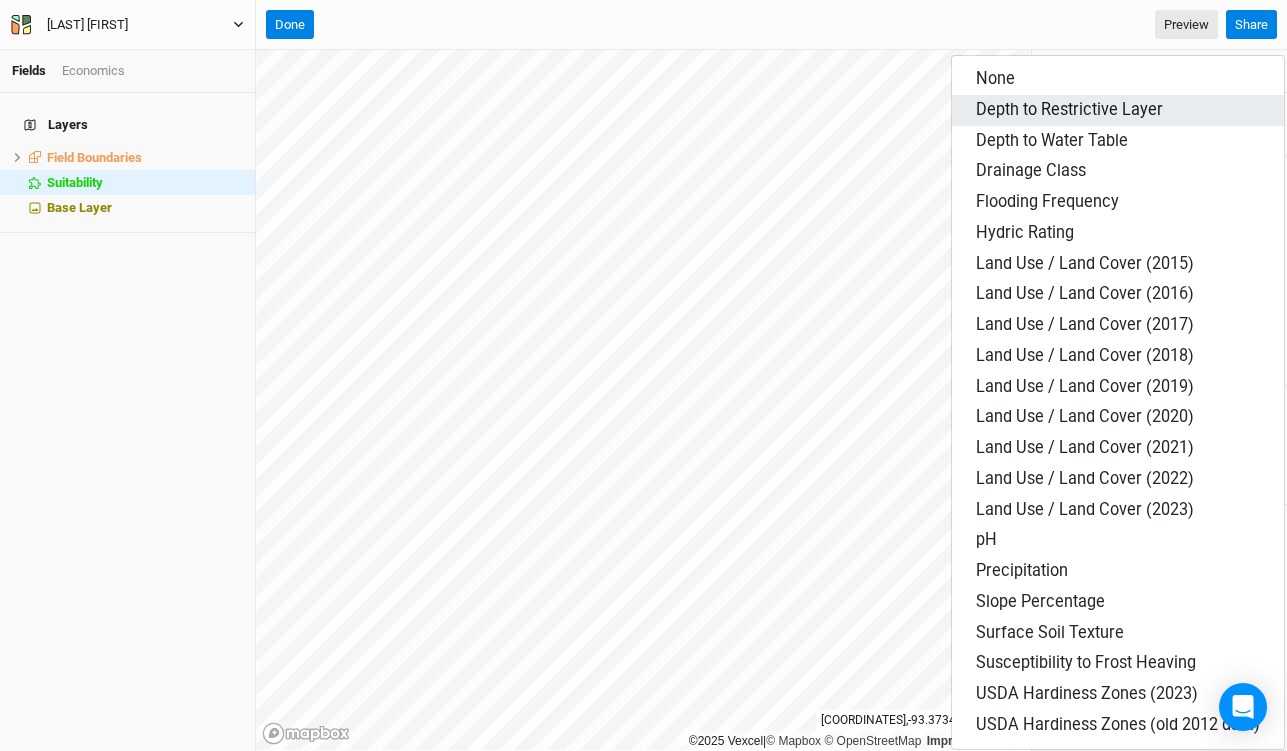 click on "Depth to Restrictive Layer" at bounding box center [995, 78] 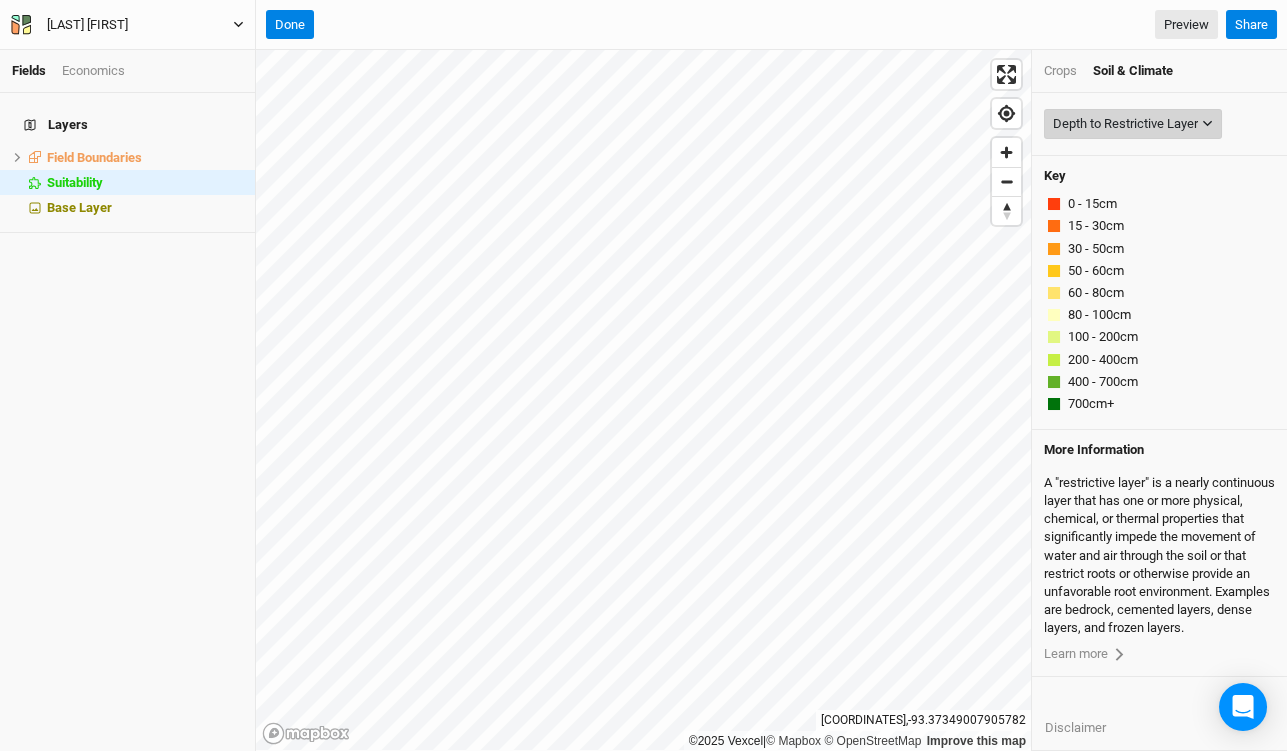 click on "Depth to Restrictive Layer" at bounding box center (1125, 124) 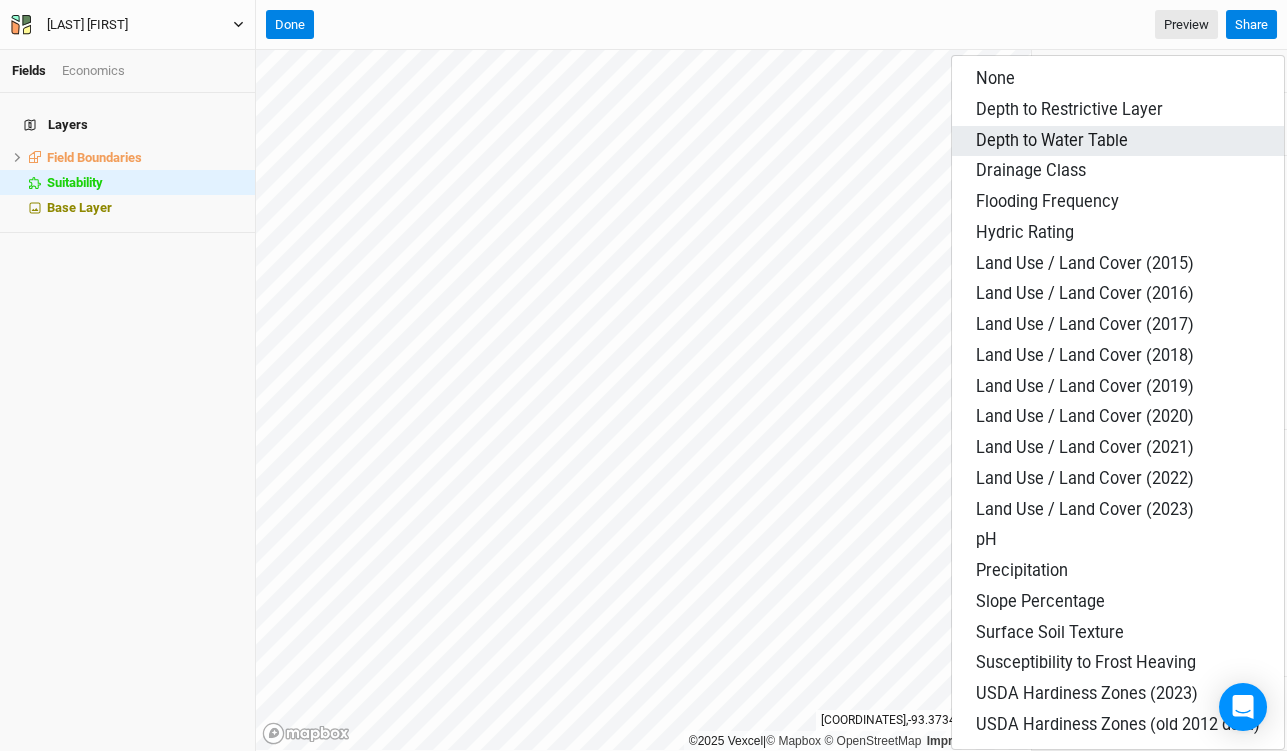 click on "Depth to Water Table" at bounding box center [995, 78] 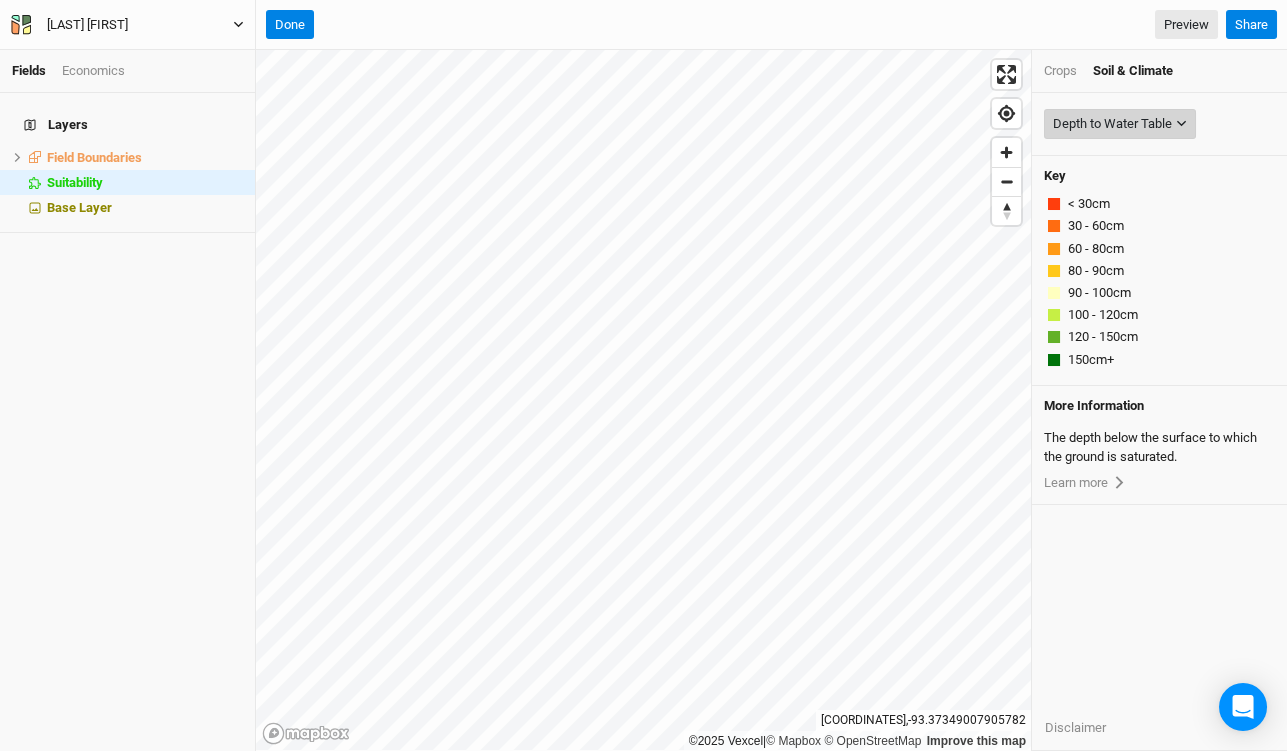 click on "Depth to Water Table" at bounding box center [1112, 124] 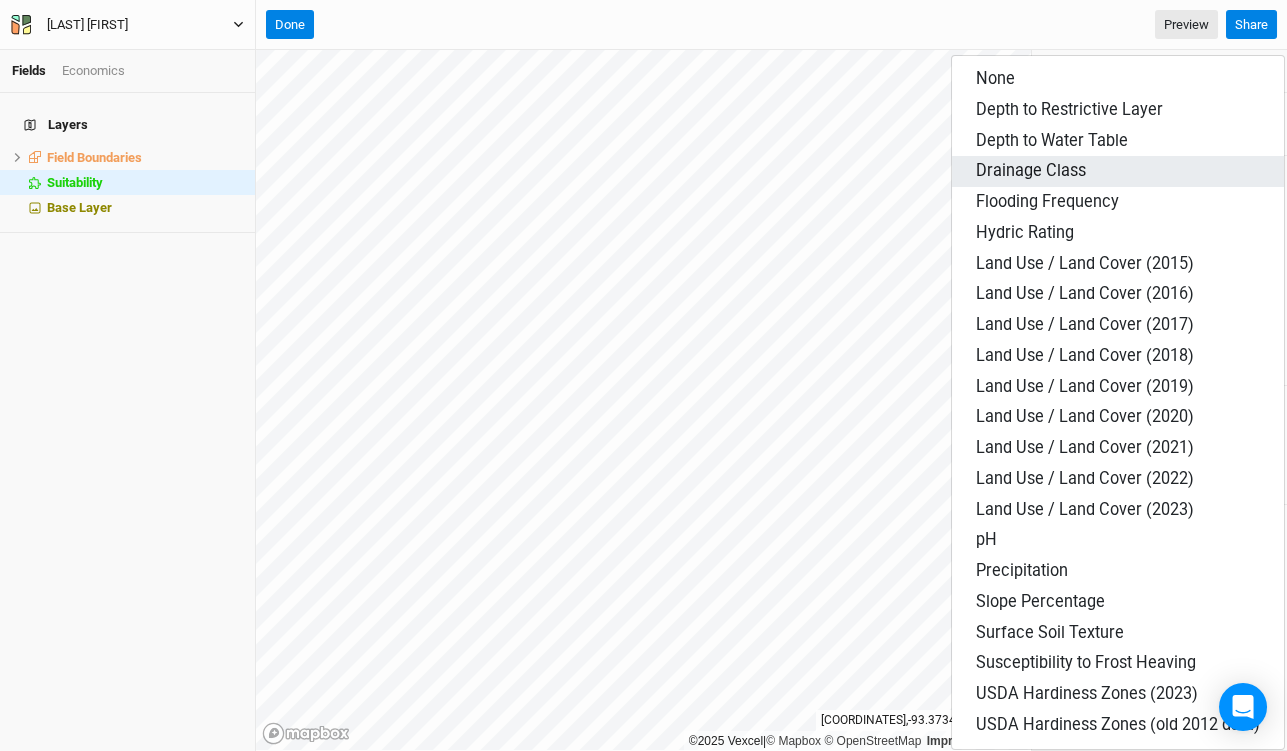 click on "Drainage Class" at bounding box center (995, 78) 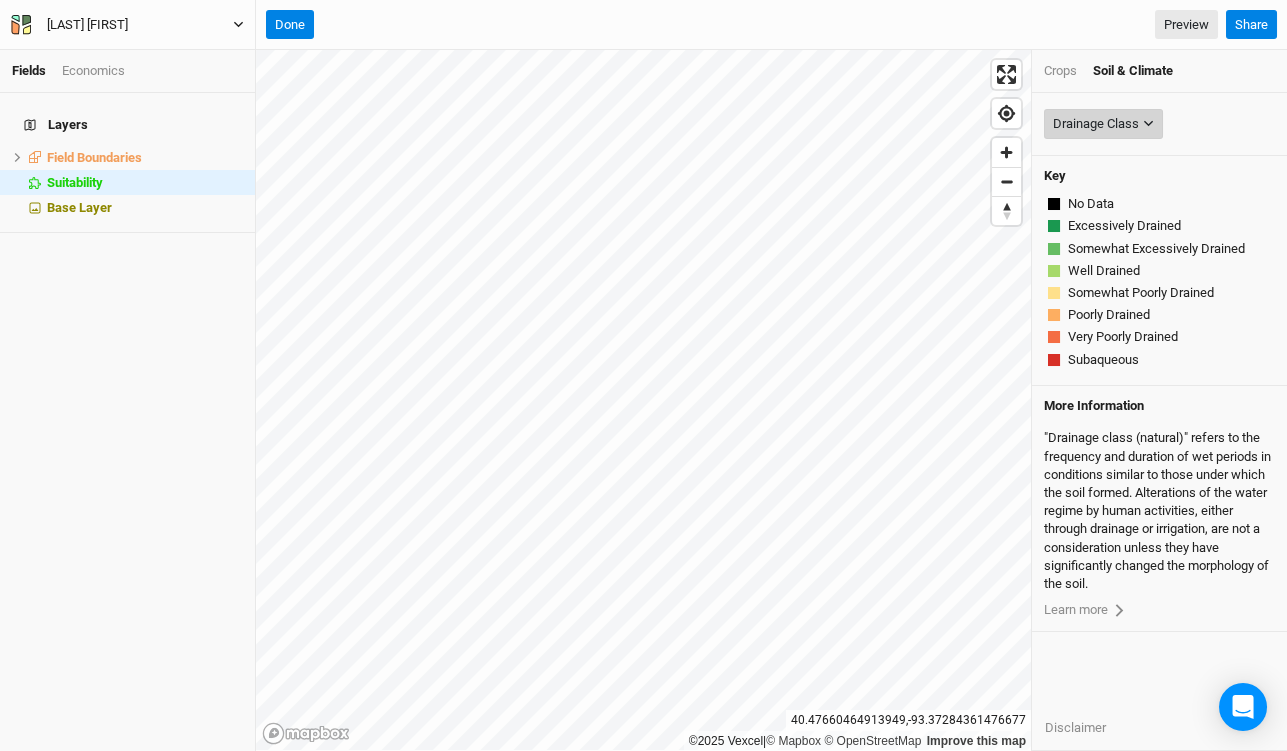 click on "Drainage Class" at bounding box center [1096, 124] 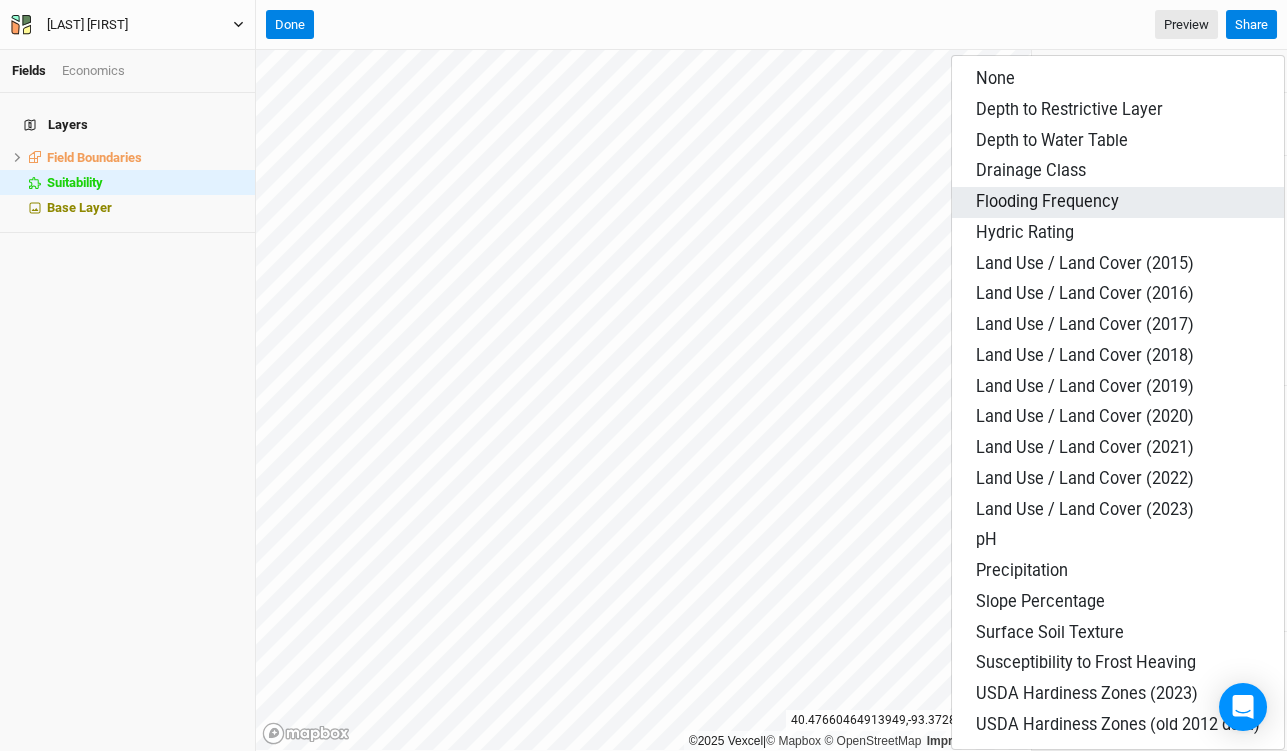 click on "Flooding Frequency" at bounding box center (995, 78) 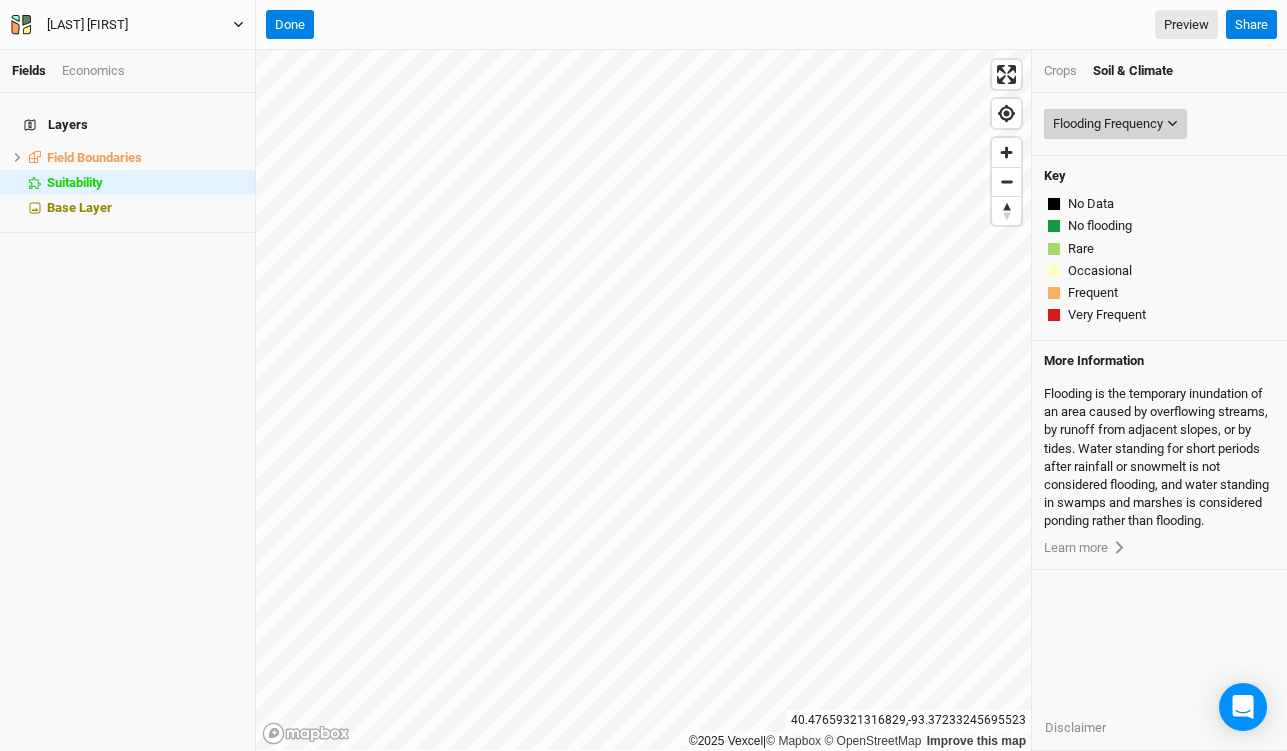 click on "Flooding Frequency" at bounding box center (1108, 124) 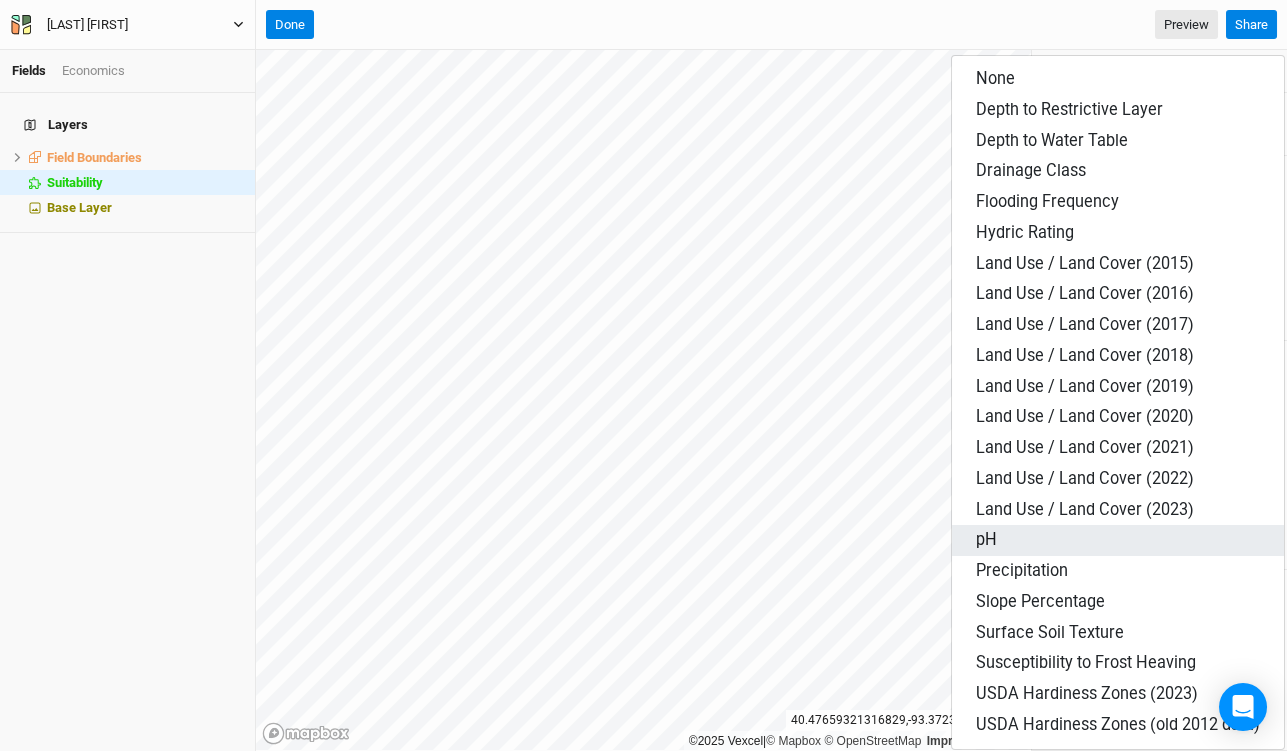 click on "pH" at bounding box center [995, 78] 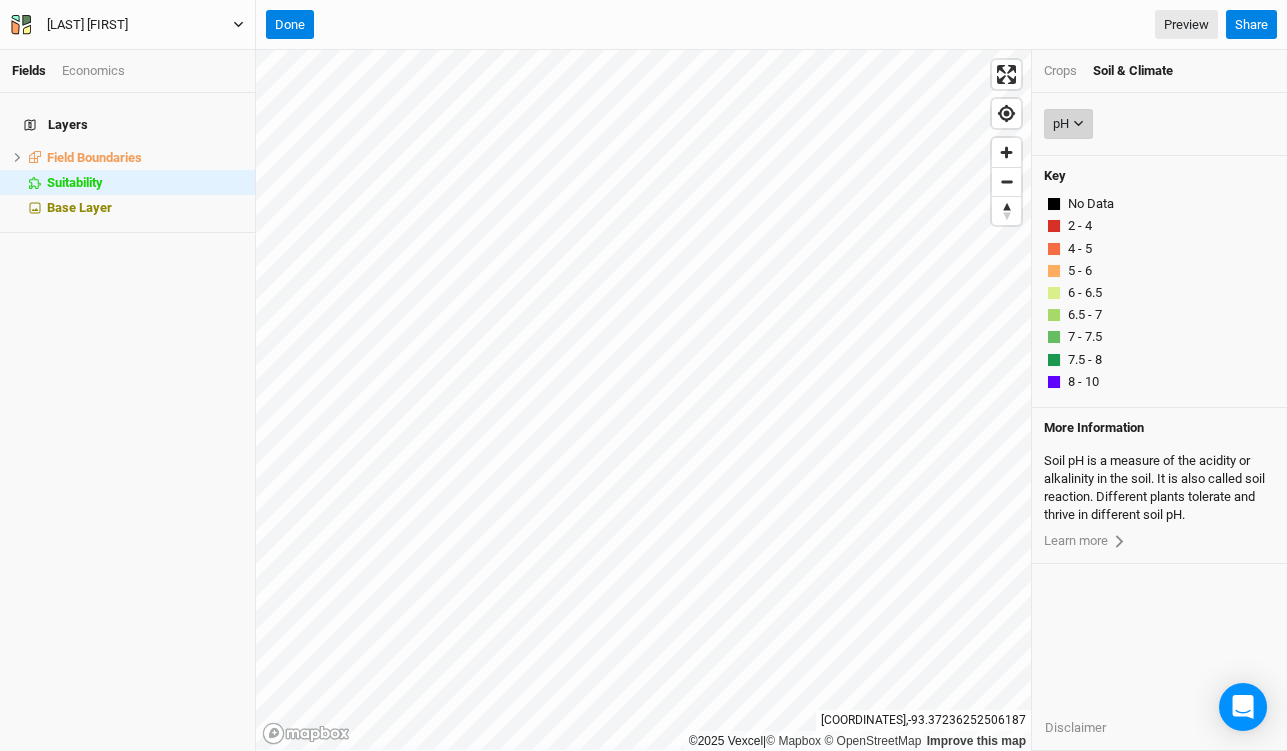 click at bounding box center (1078, 123) 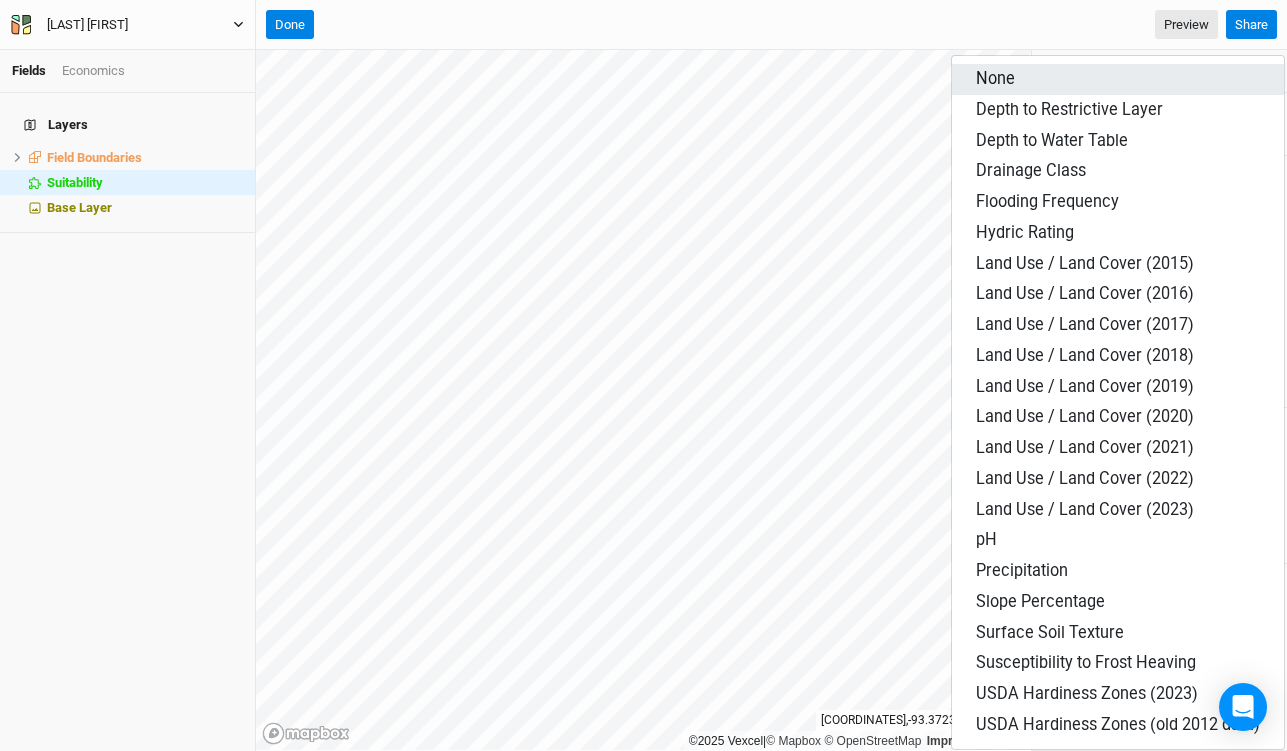 click on "None" at bounding box center (995, 78) 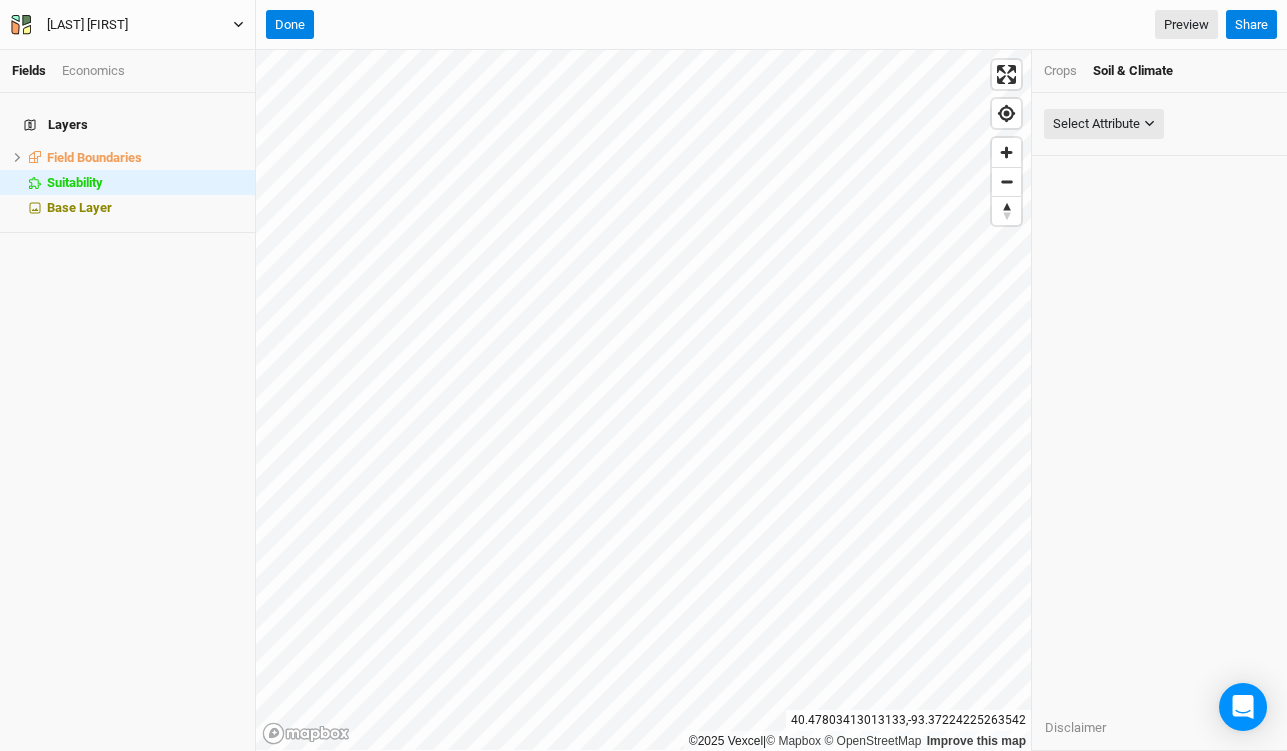 click on "Crops" at bounding box center [1060, 71] 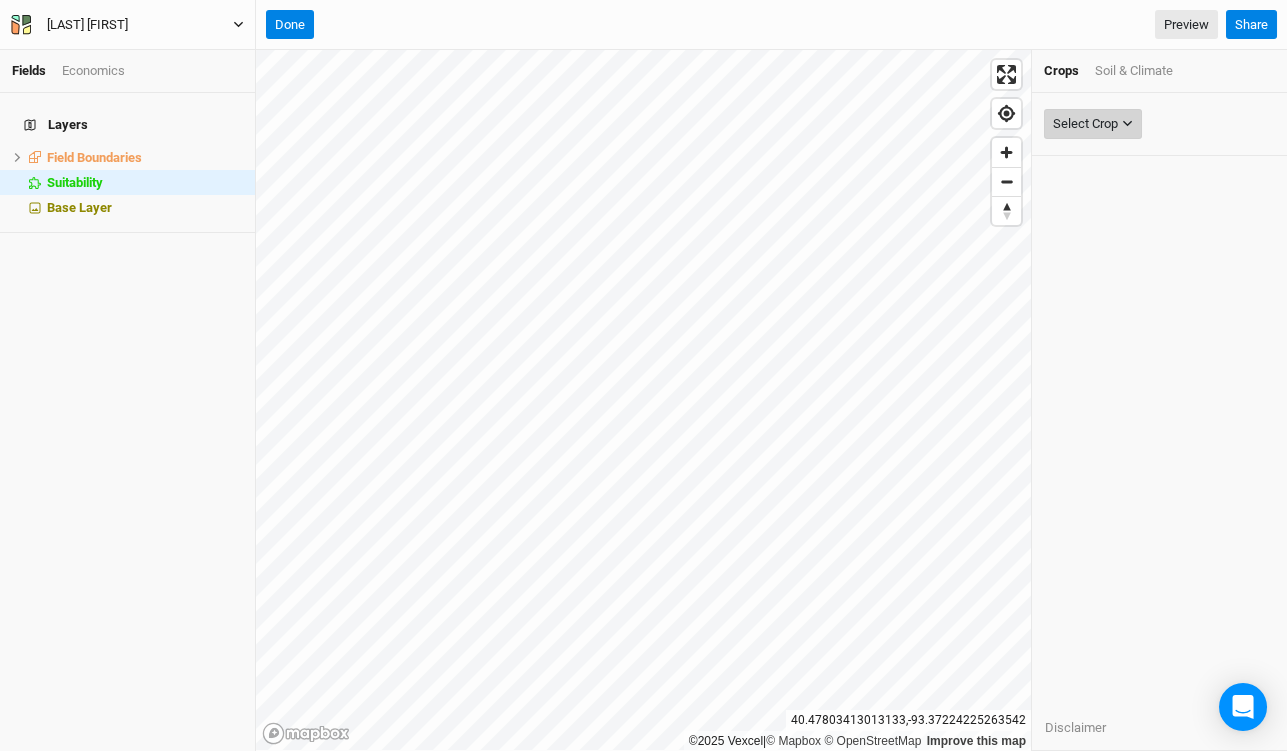 click on "Select Crop" at bounding box center [1085, 124] 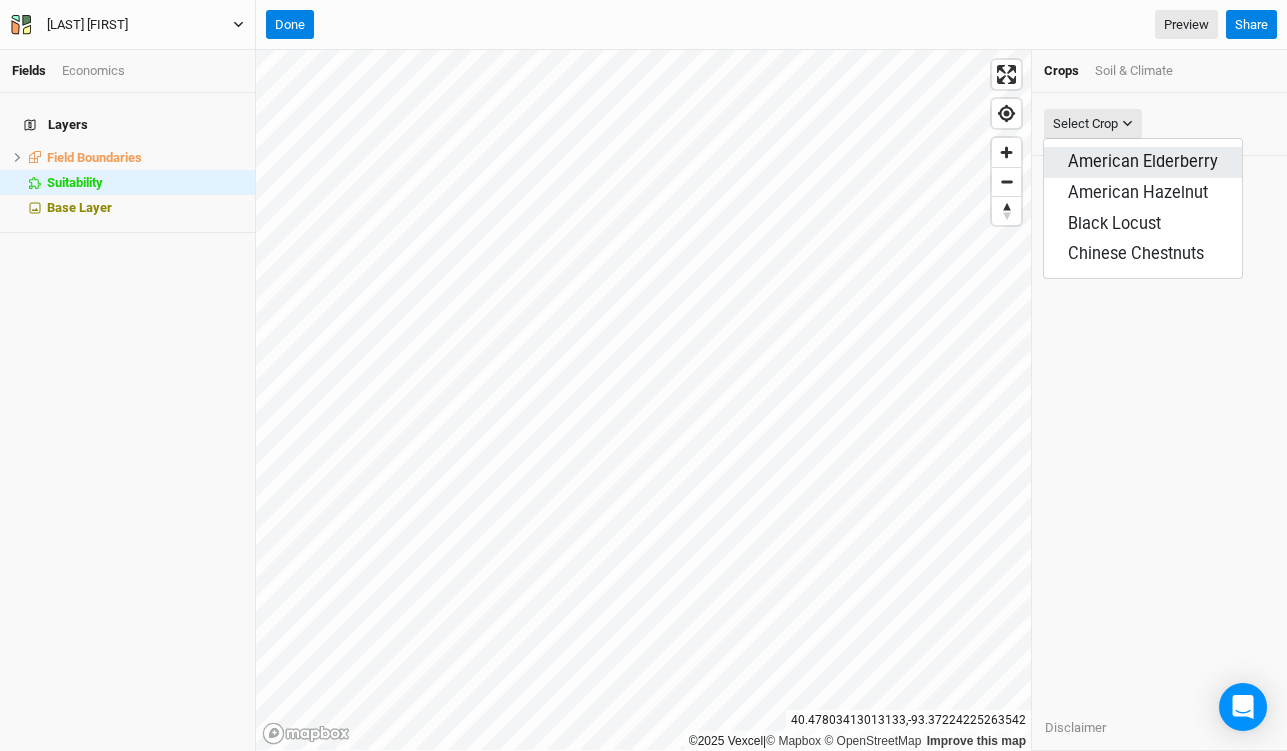 click on "American Elderberry" at bounding box center [1143, 161] 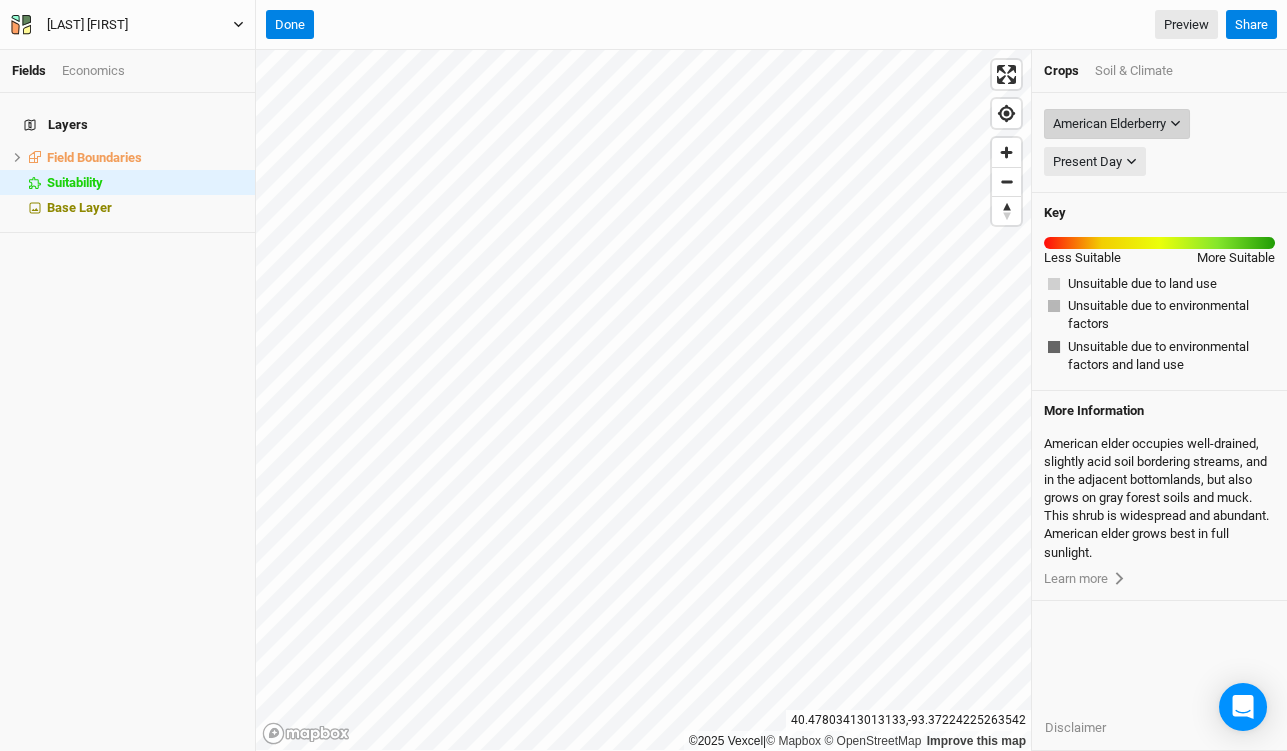 click on "American Elderberry" at bounding box center [1109, 124] 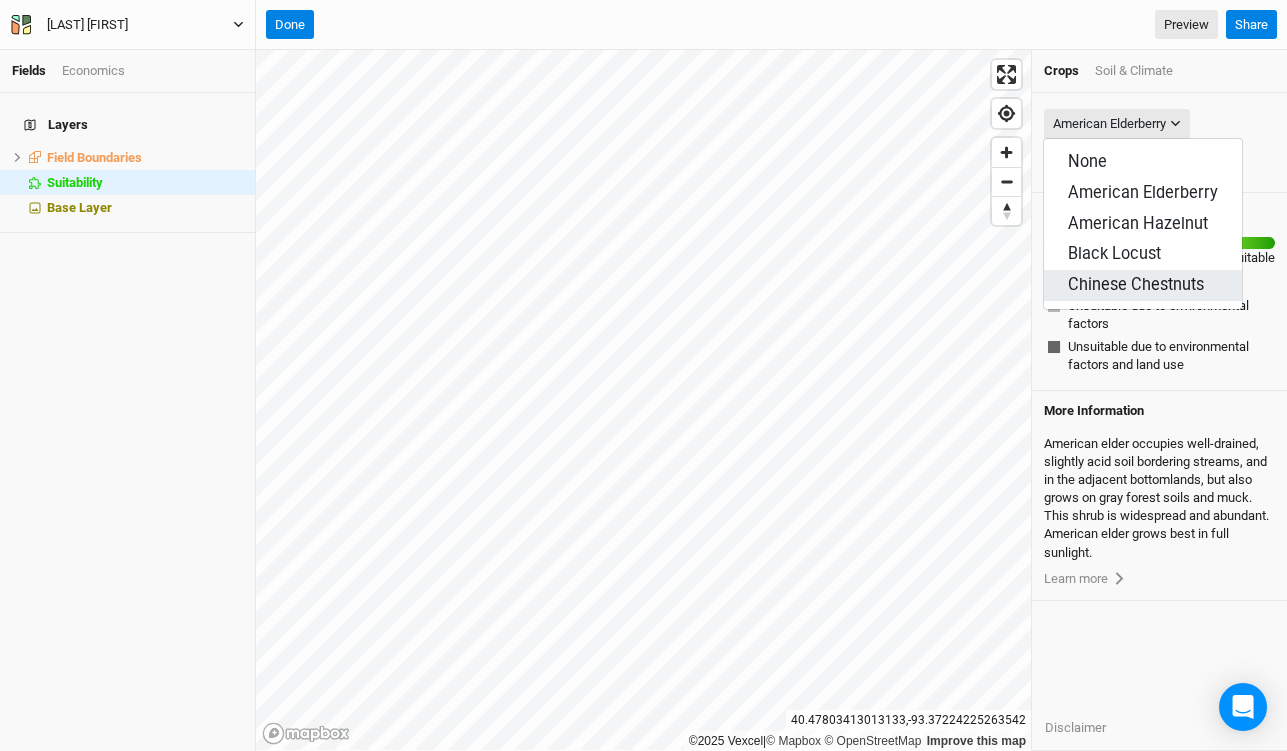 click on "Chinese Chestnuts" at bounding box center [1087, 161] 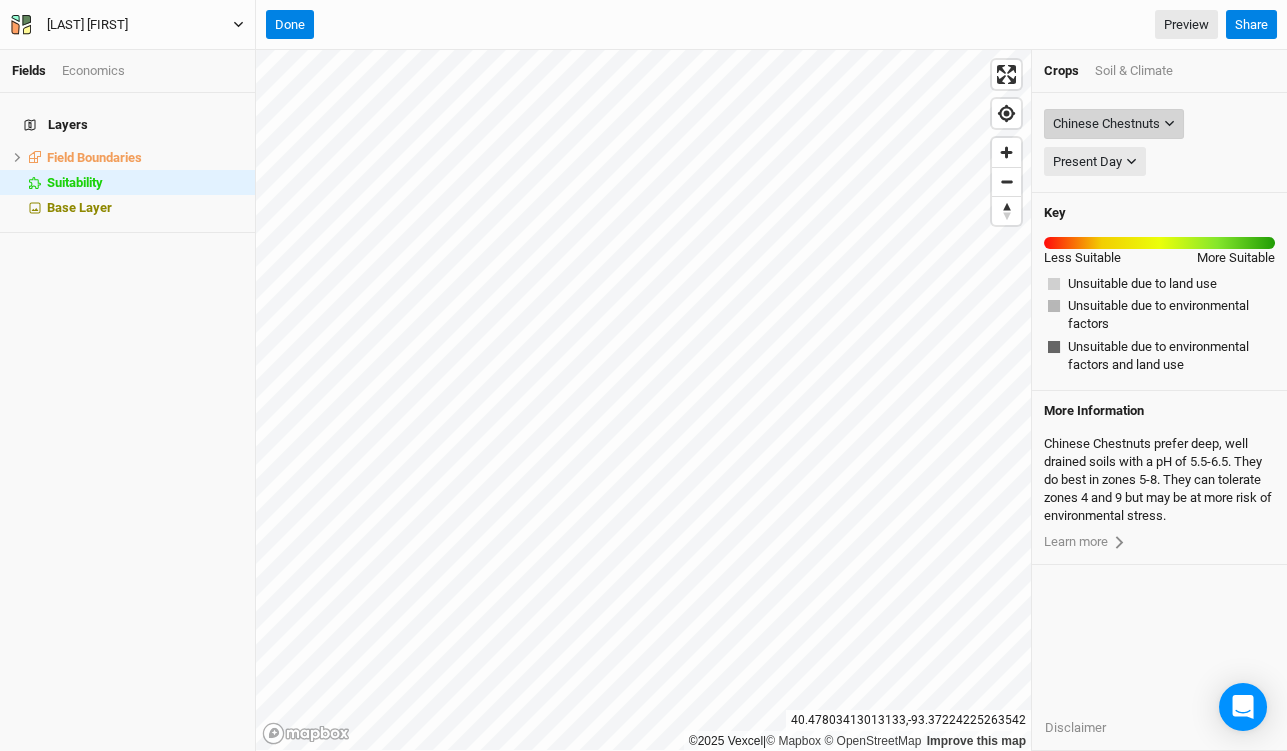 click on "Chinese Chestnuts" at bounding box center (1114, 124) 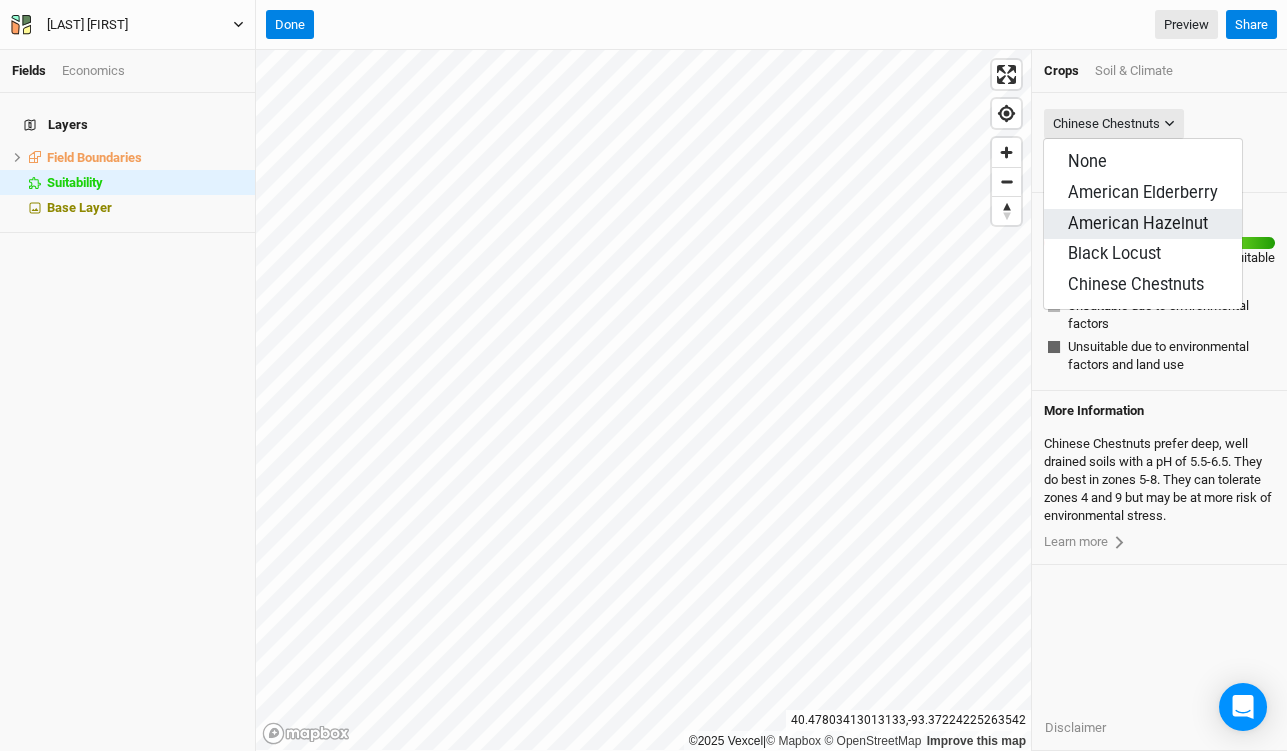 click on "American Hazelnut" at bounding box center (1087, 161) 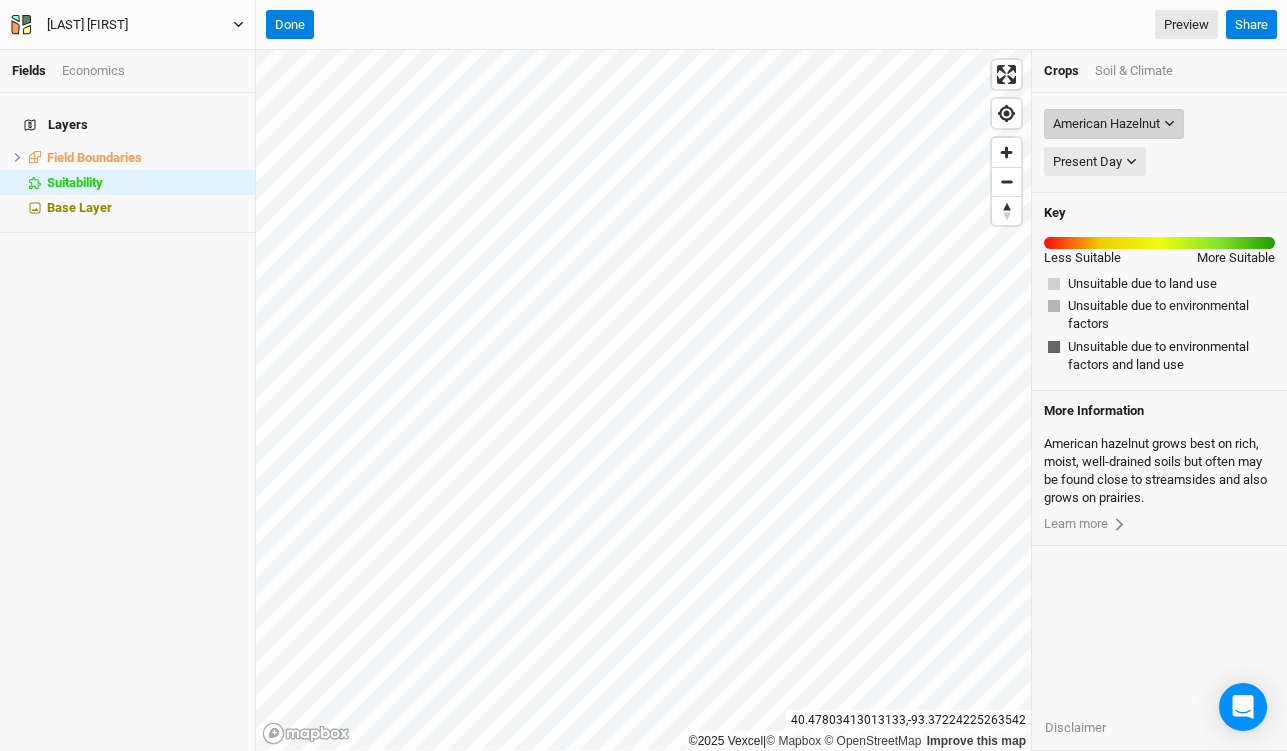 click on "American Hazelnut" at bounding box center [1114, 124] 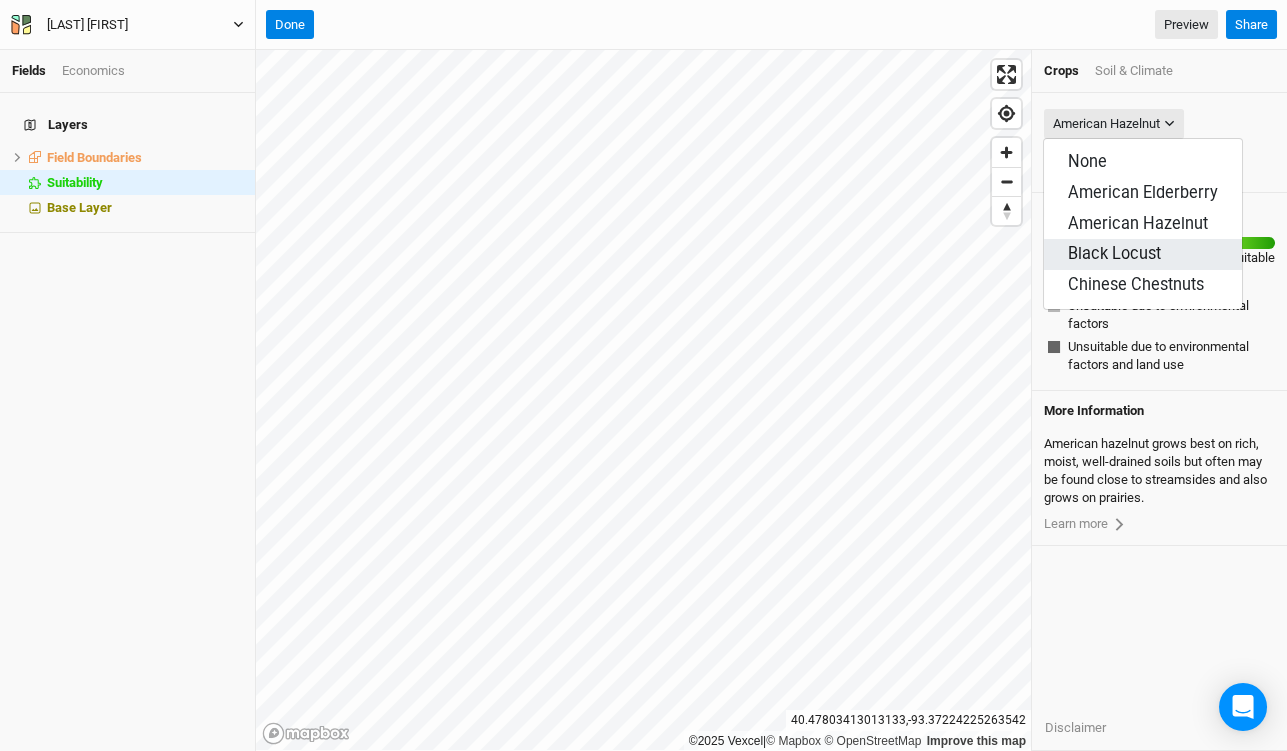 click on "Black Locust" at bounding box center (1087, 161) 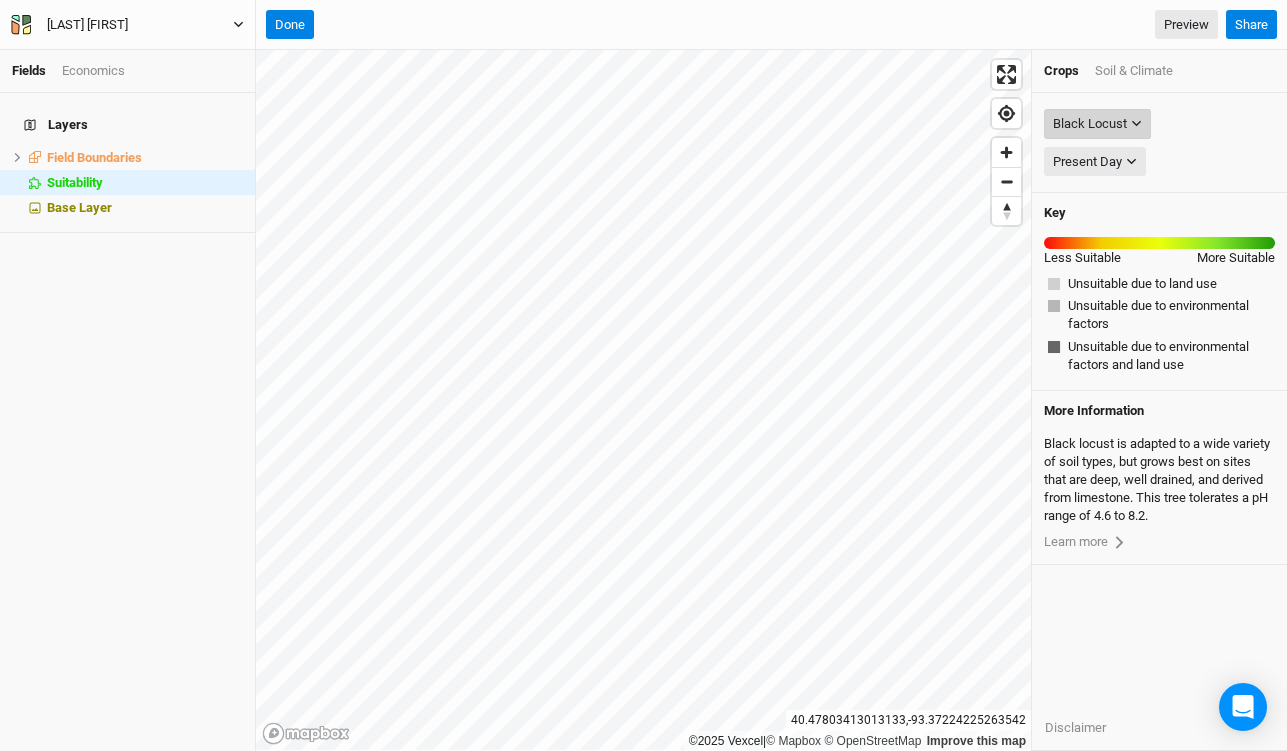 click at bounding box center [1136, 123] 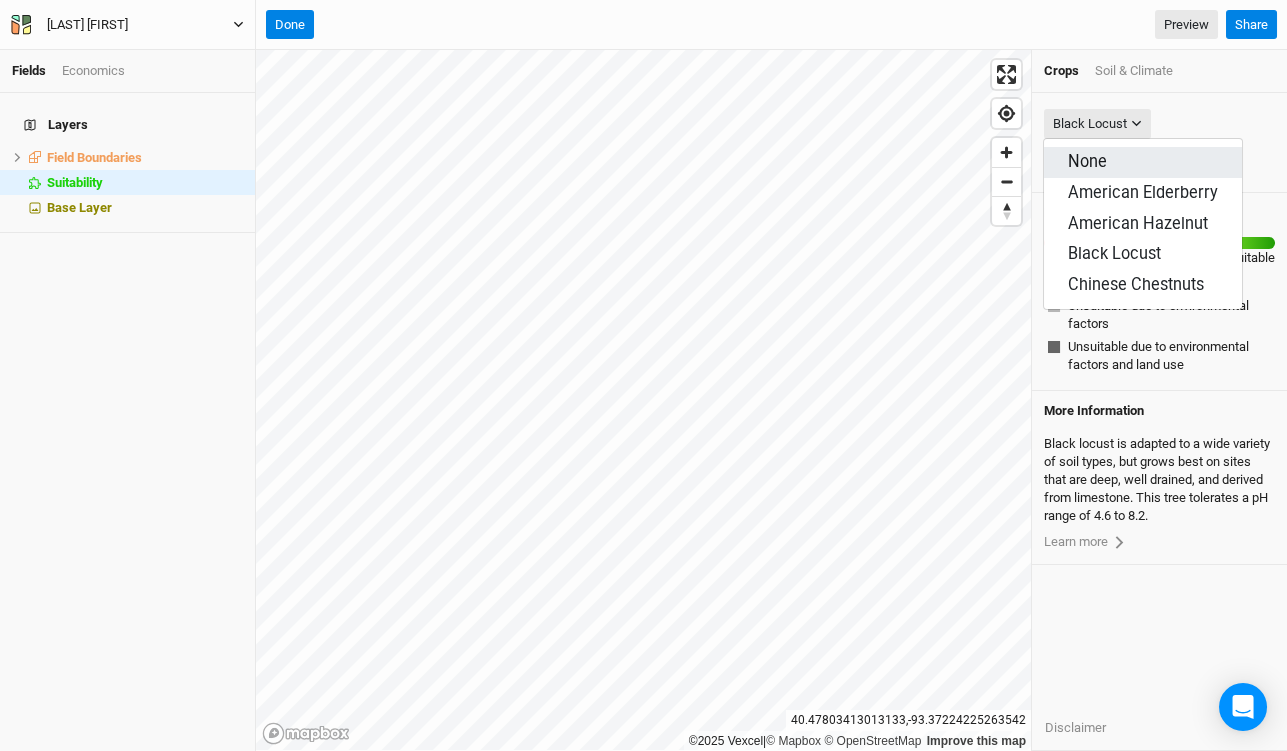 click on "None" at bounding box center [1087, 161] 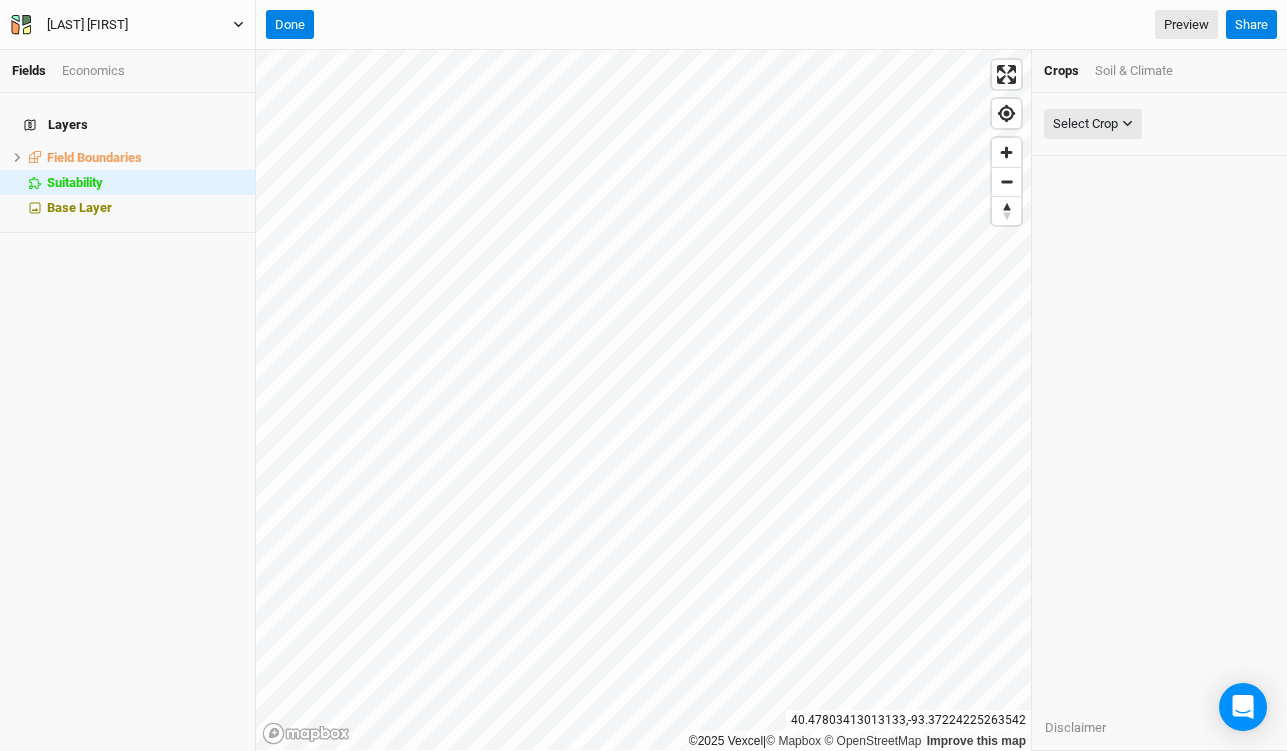 click on "Crops" at bounding box center (1061, 71) 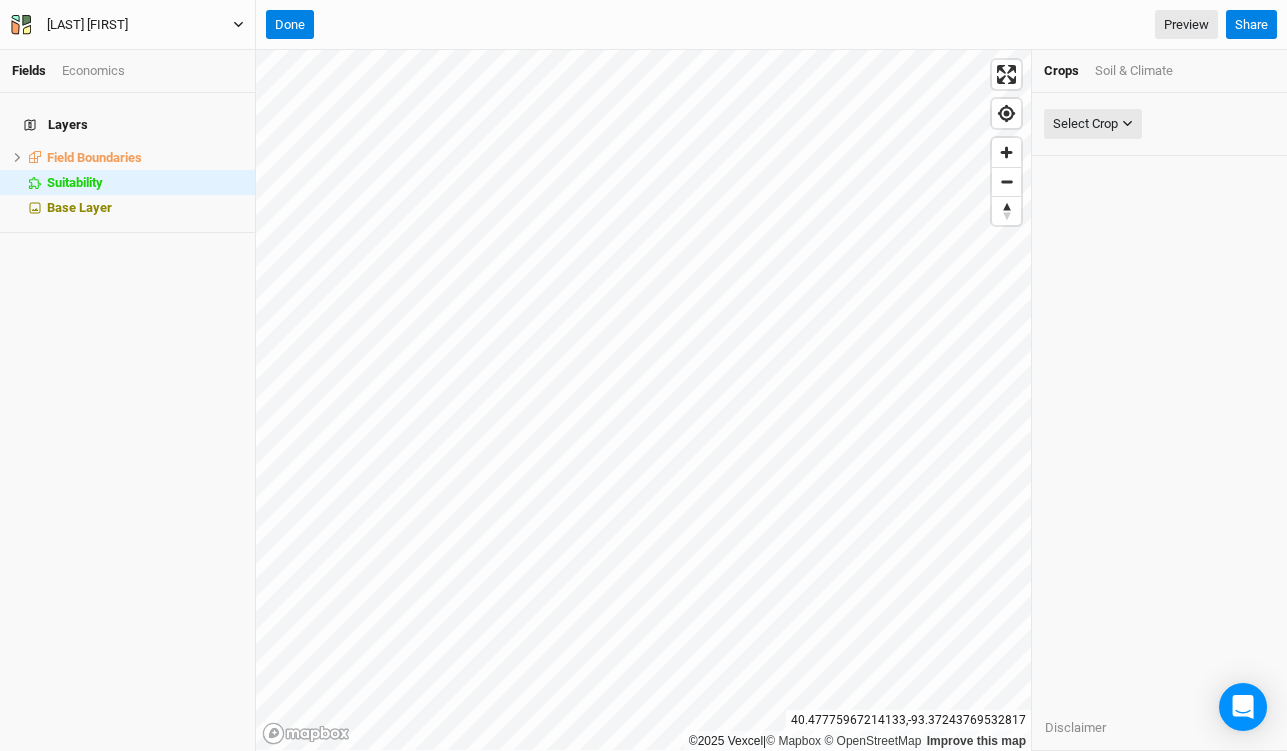 click on "Soil & Climate" at bounding box center [1134, 71] 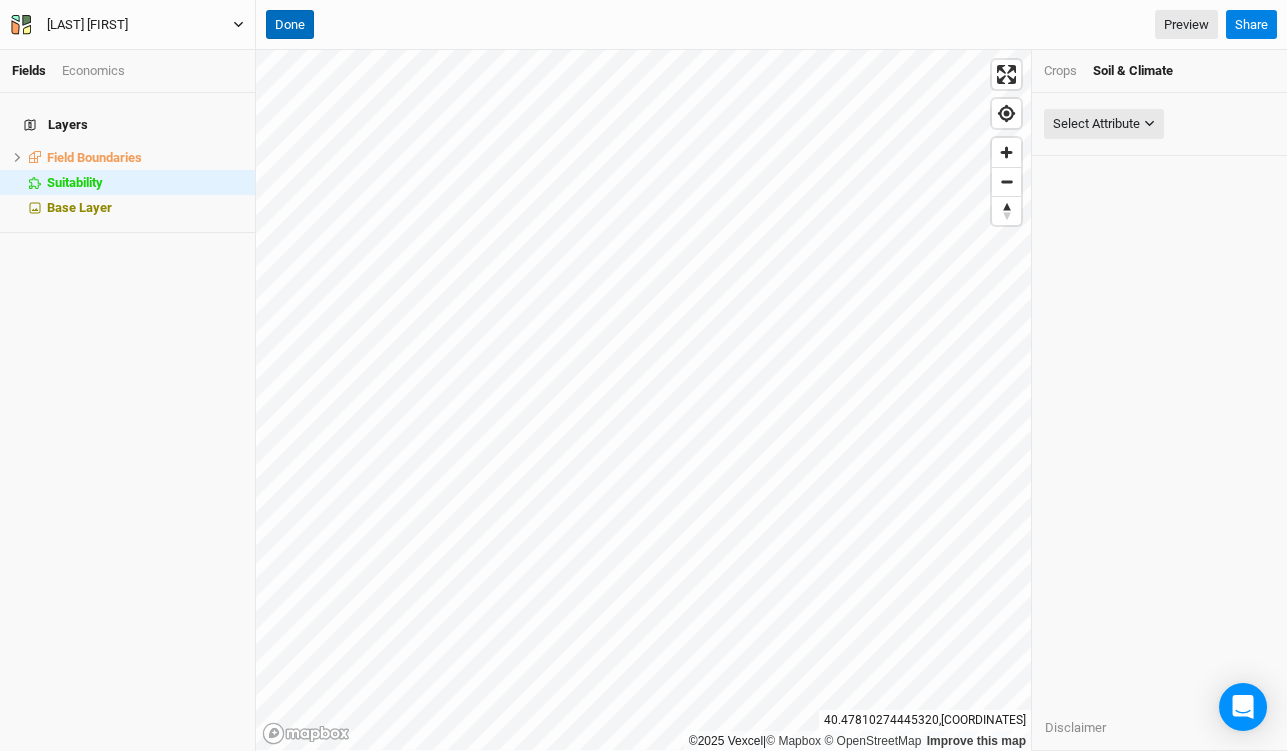 click on "Done" at bounding box center [290, 25] 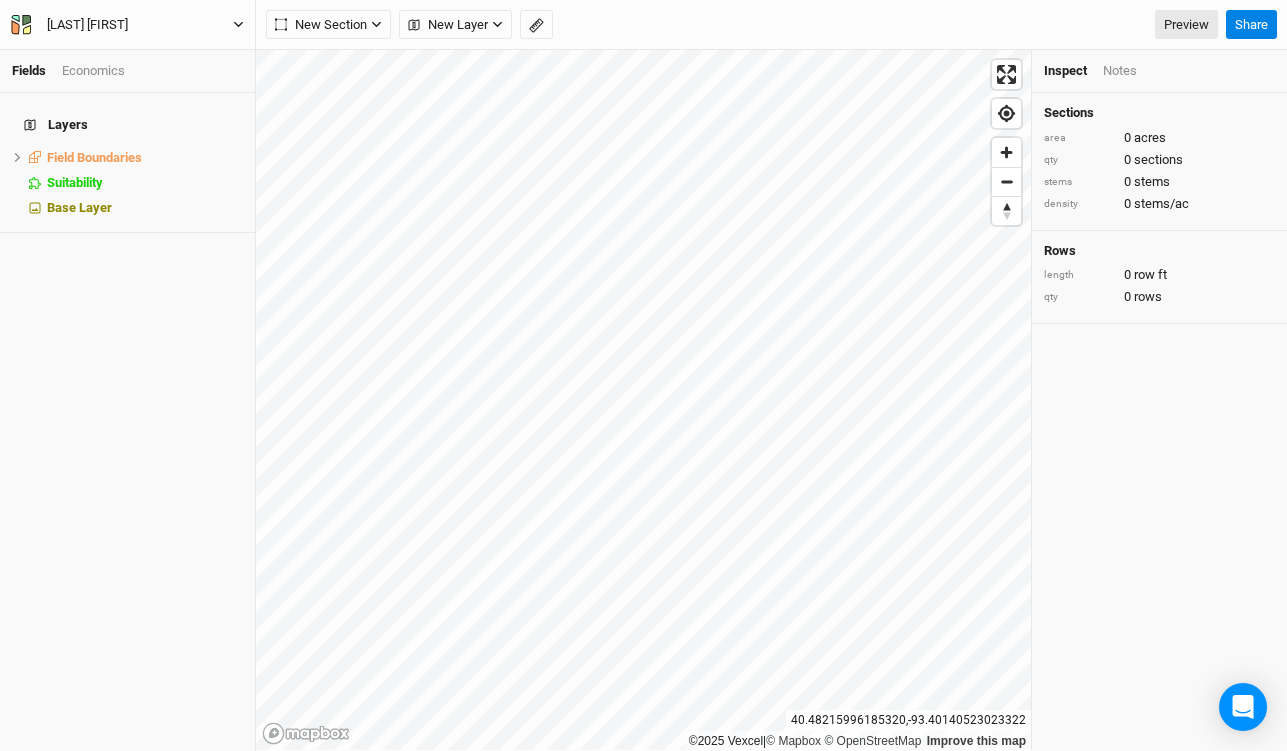 click on "[FIRST] [LAST]" at bounding box center (87, 25) 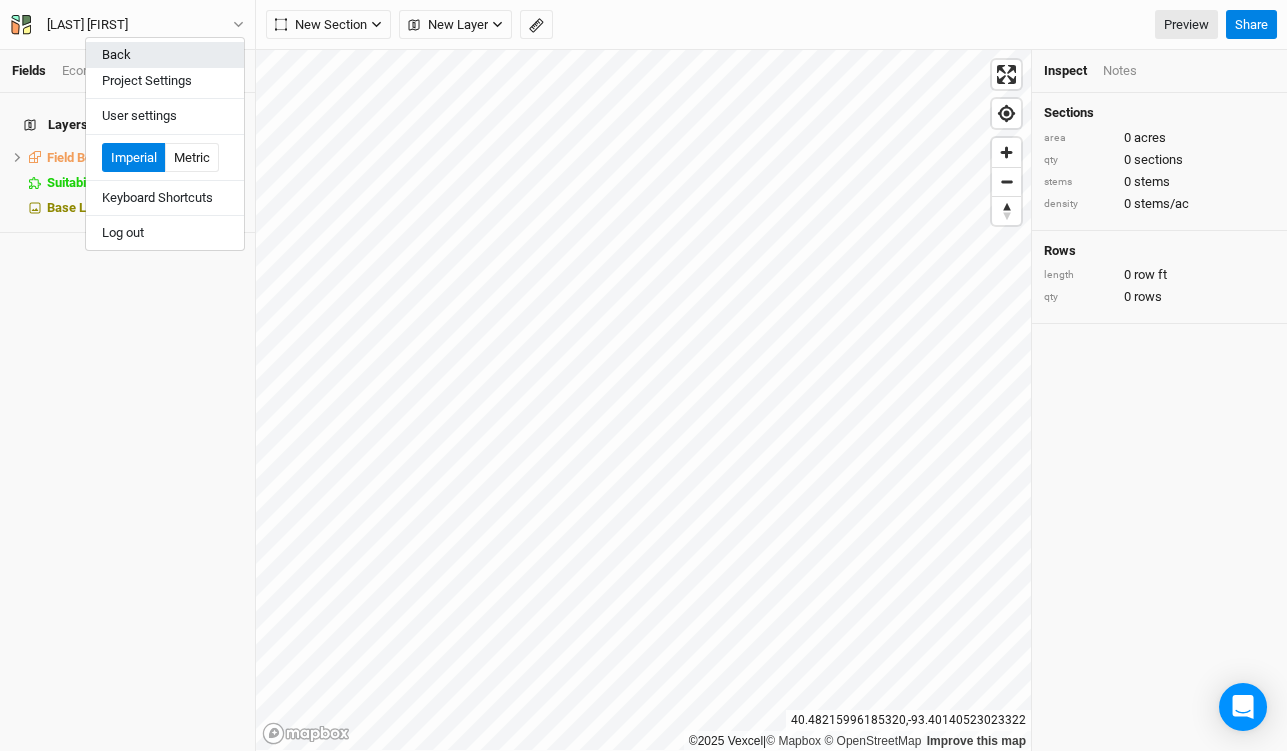 click on "Back" at bounding box center [165, 55] 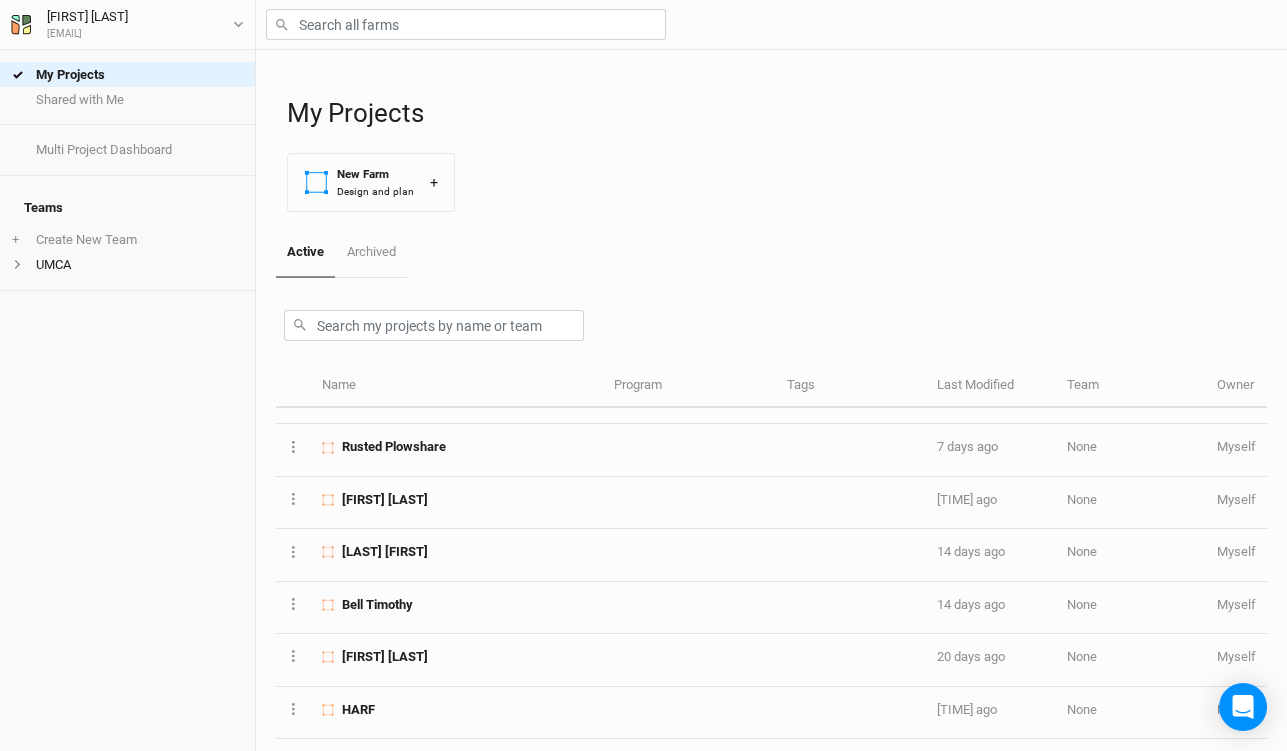 scroll, scrollTop: 206, scrollLeft: 0, axis: vertical 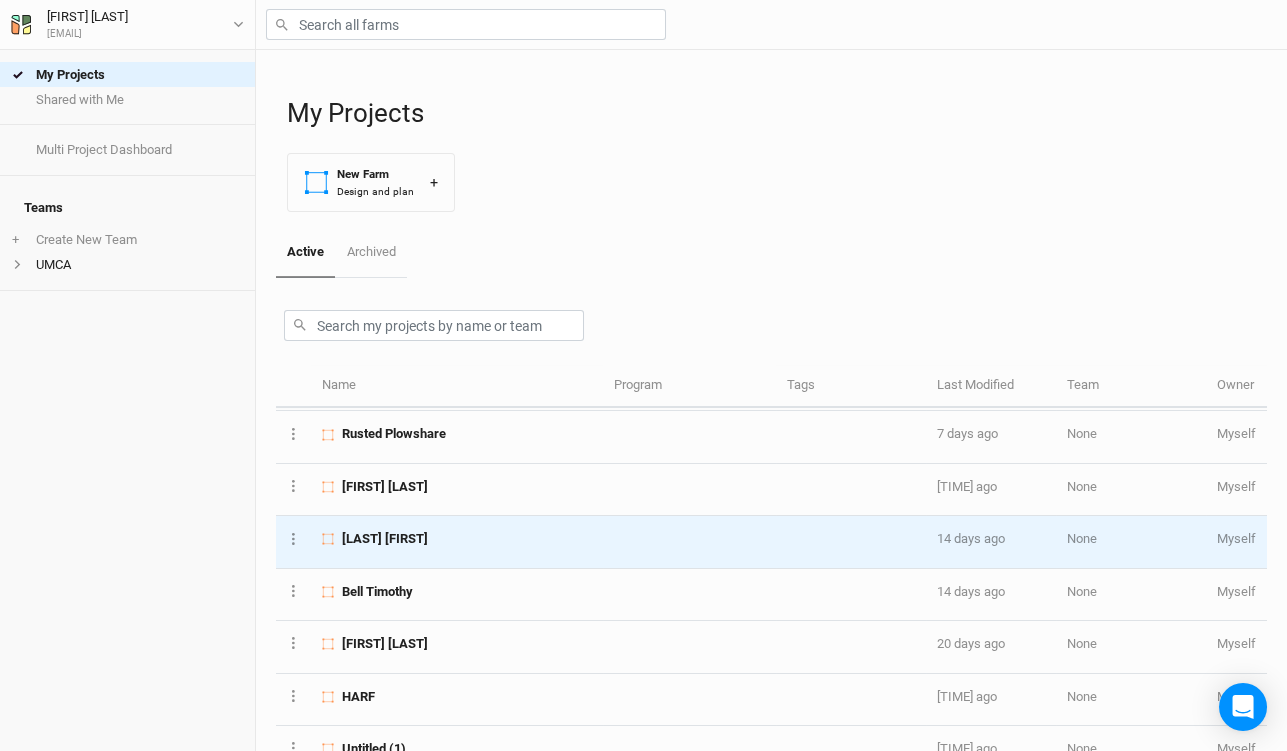 click on "[FIRST] [LAST]" at bounding box center [457, 542] 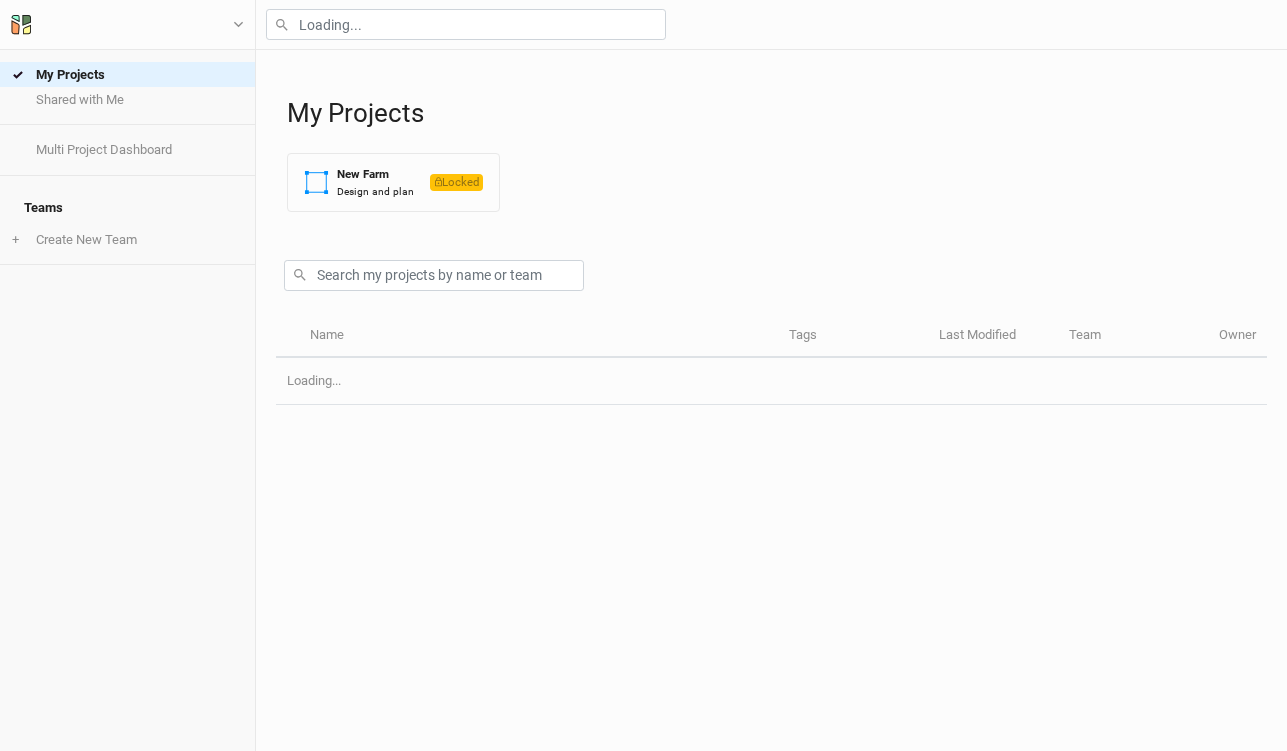 scroll, scrollTop: 0, scrollLeft: 0, axis: both 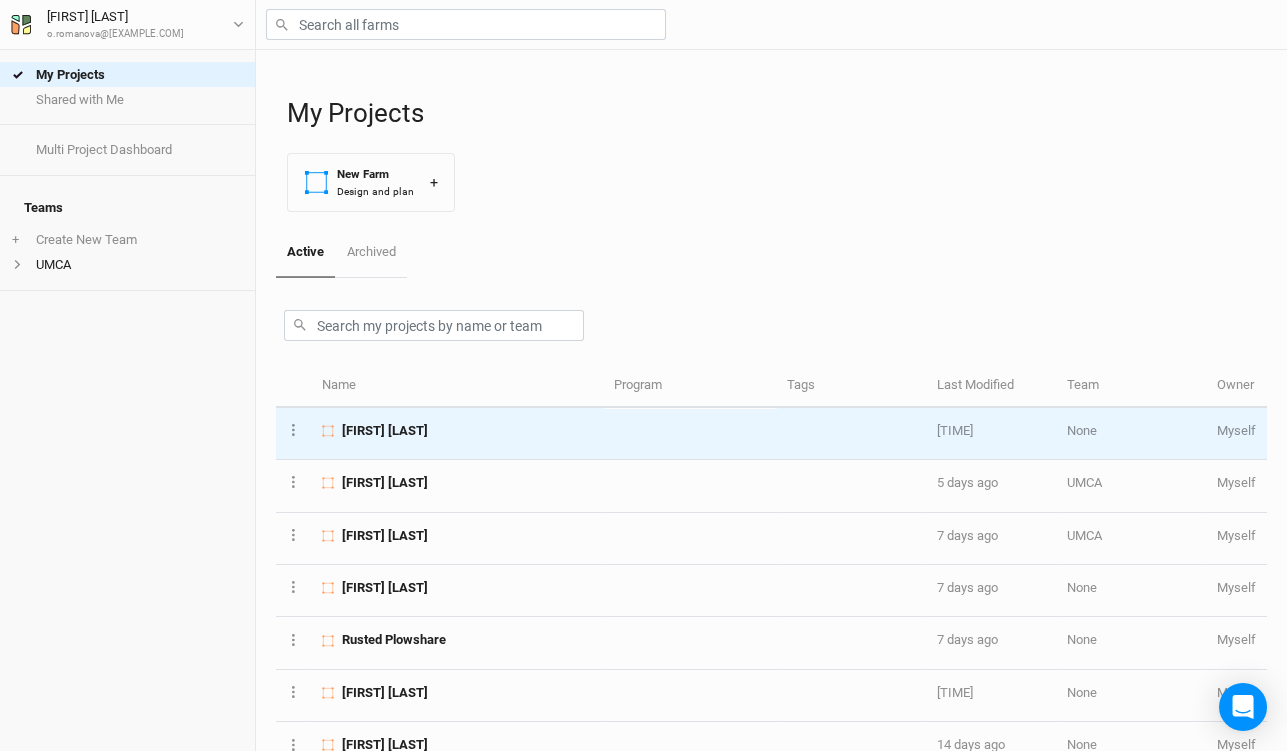 click on "[FIRST] [LAST]" at bounding box center [385, 431] 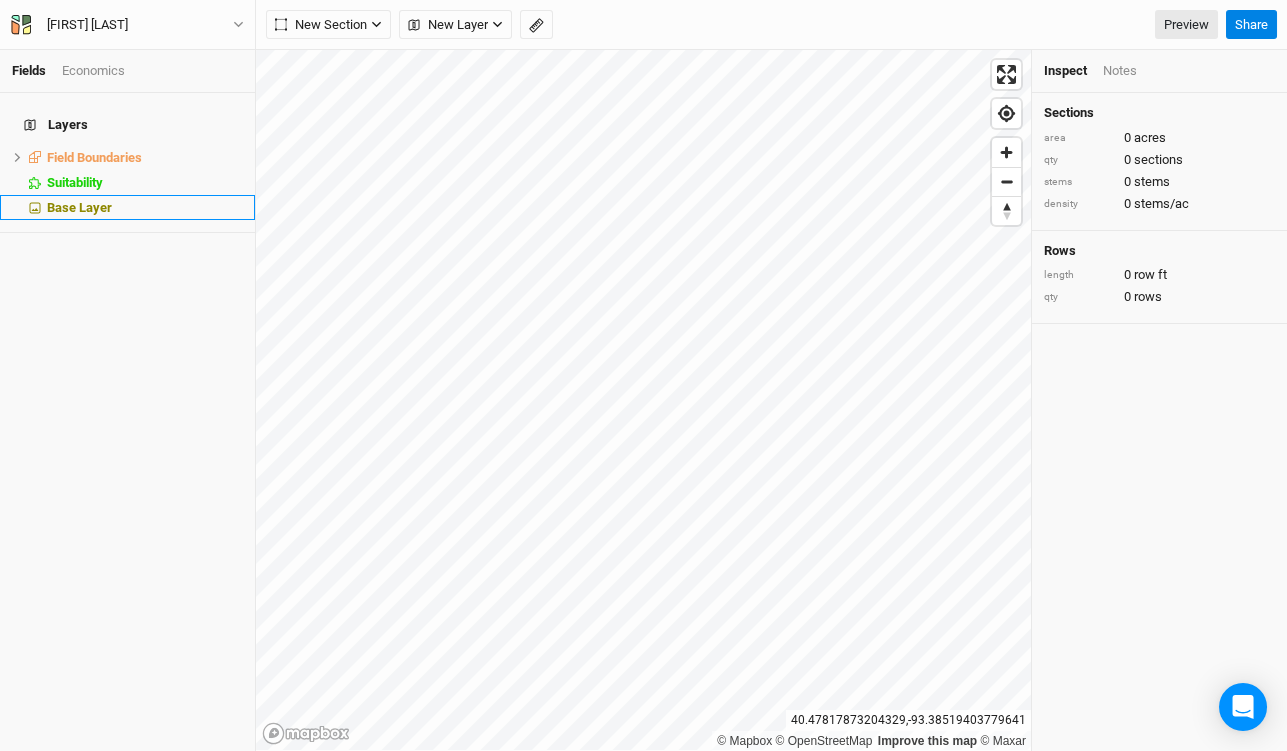 click on "Base Layer" at bounding box center (79, 207) 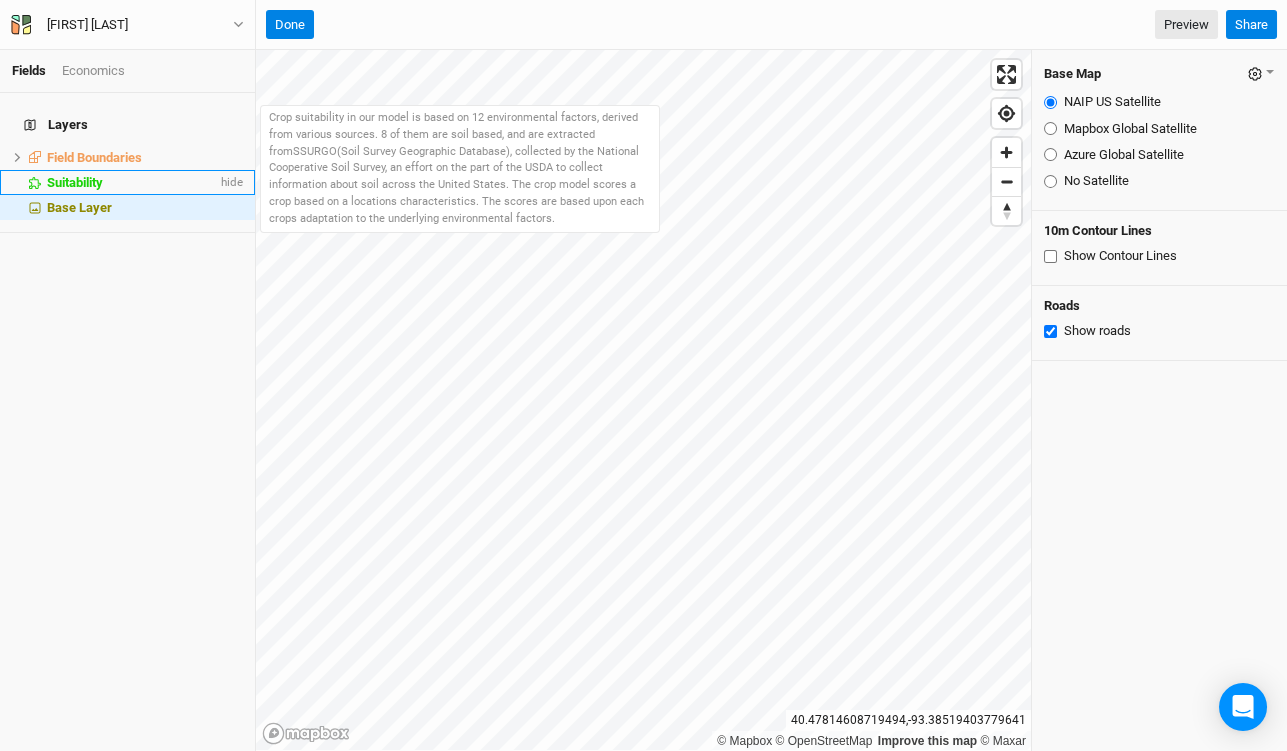 click on "Suitability" at bounding box center [75, 182] 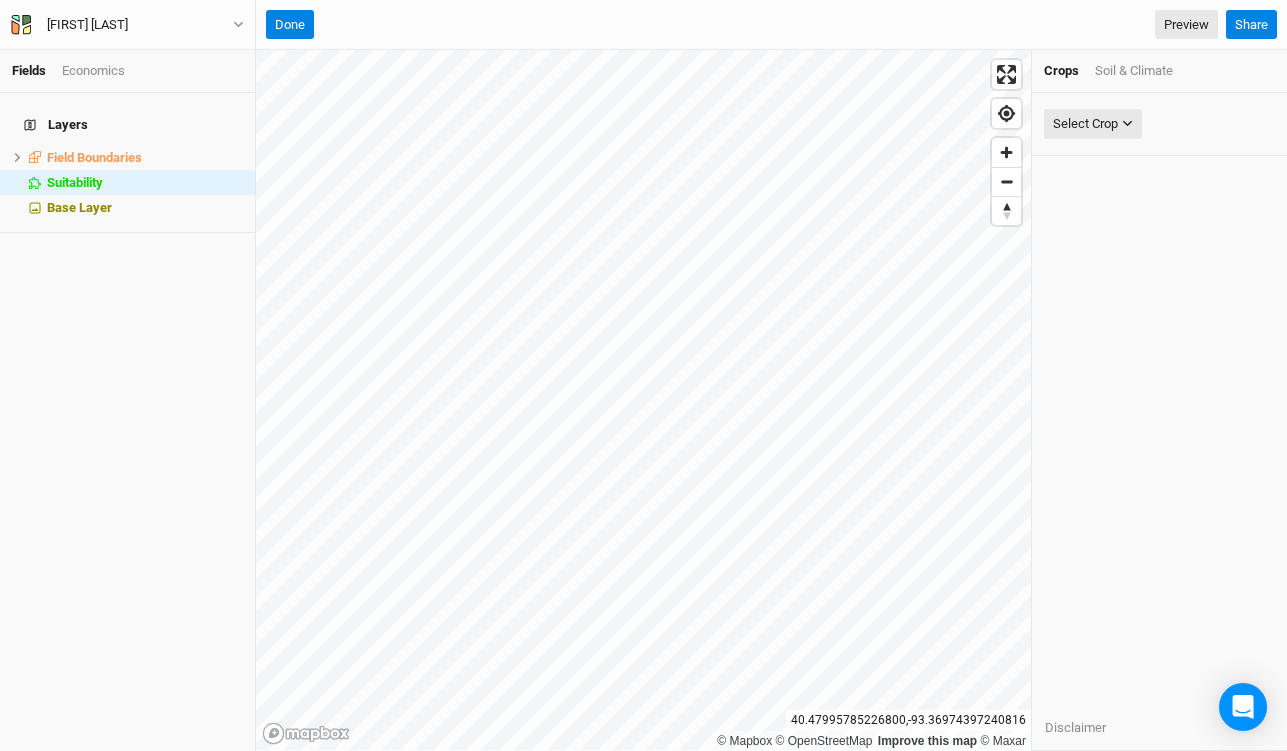 click on "Soil & Climate" at bounding box center (1134, 71) 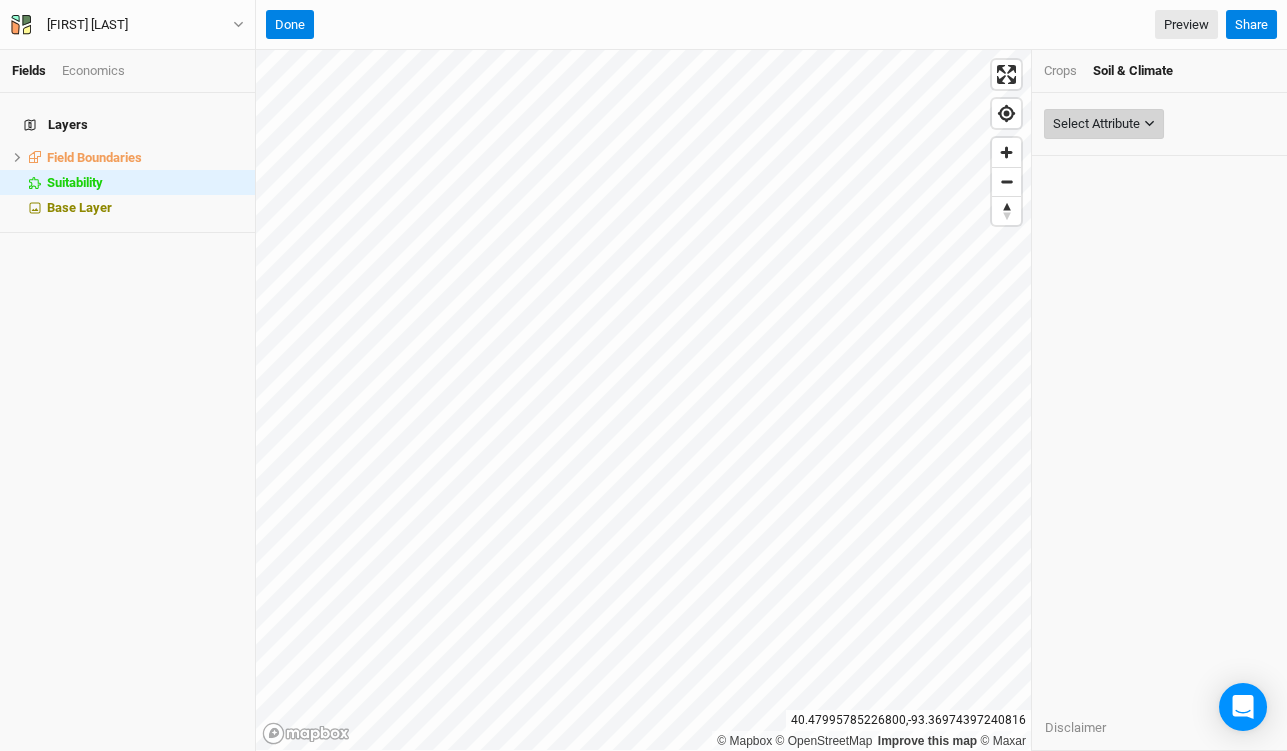 click on "Select Attribute" at bounding box center (1096, 124) 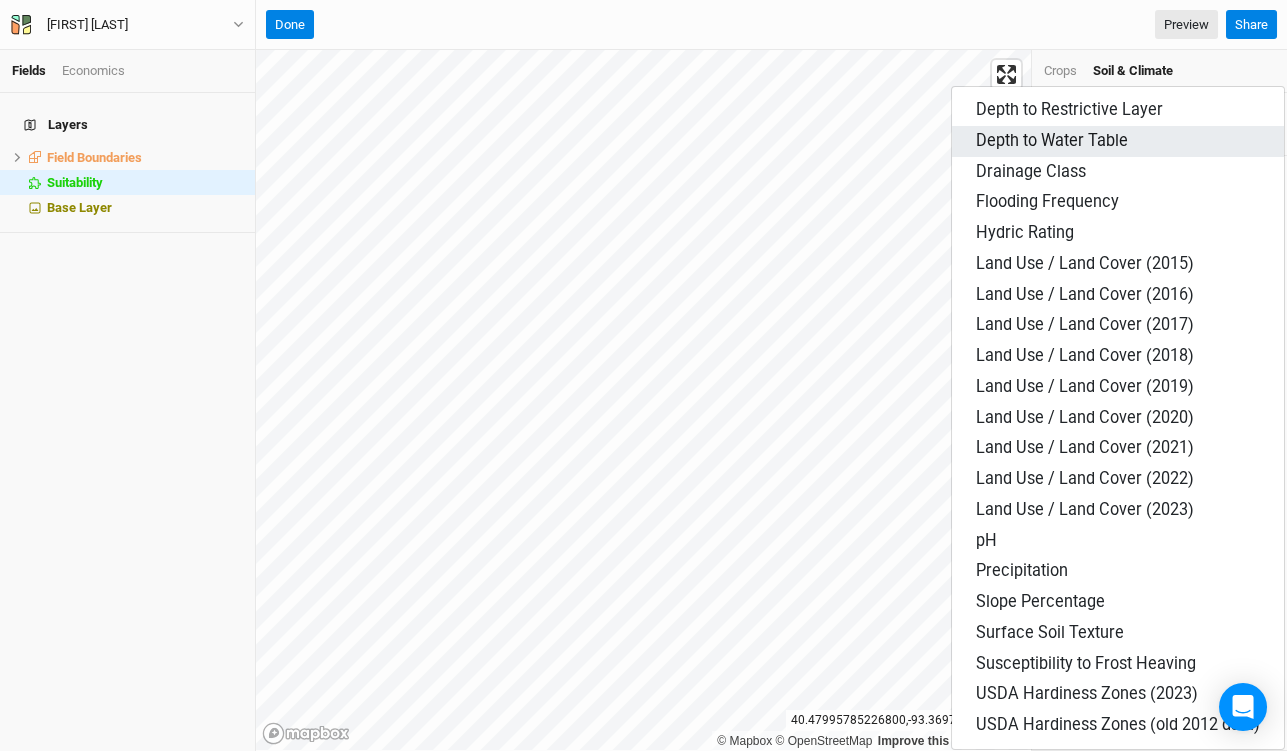 click on "Depth to Water Table" at bounding box center [1069, 109] 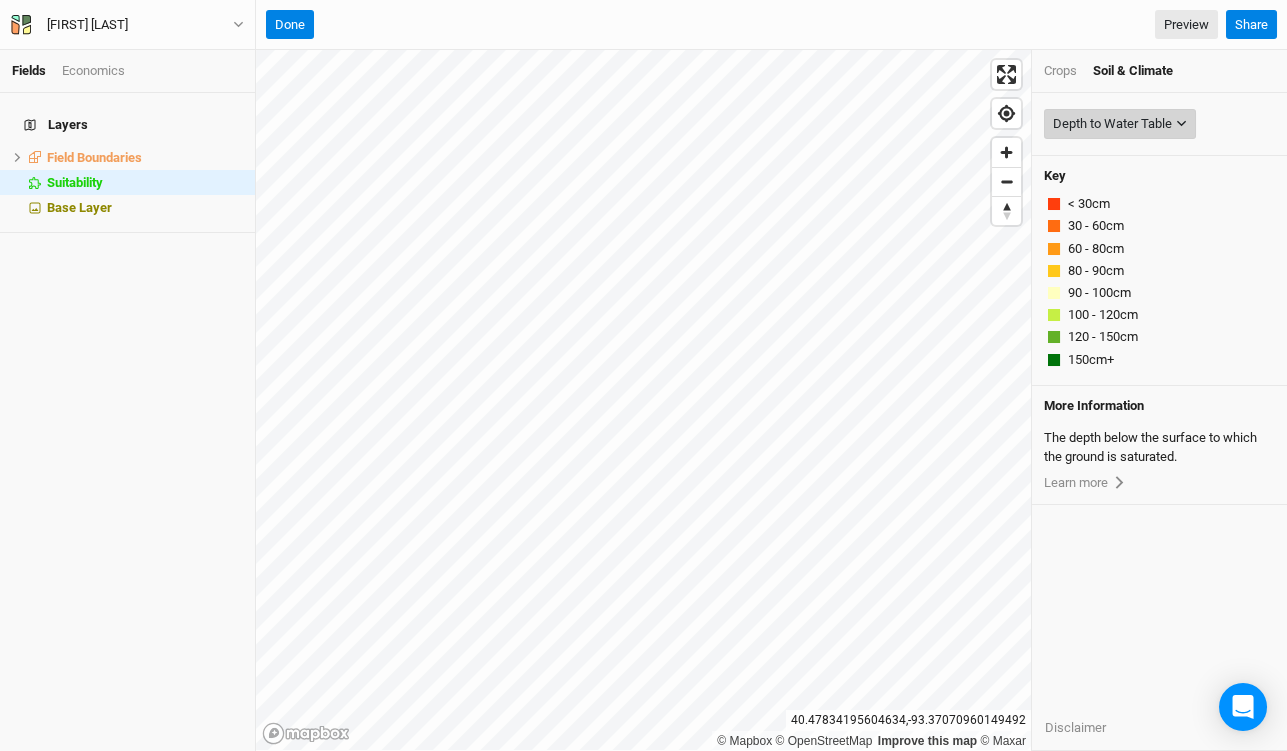click on "Depth to Water Table" at bounding box center (1112, 124) 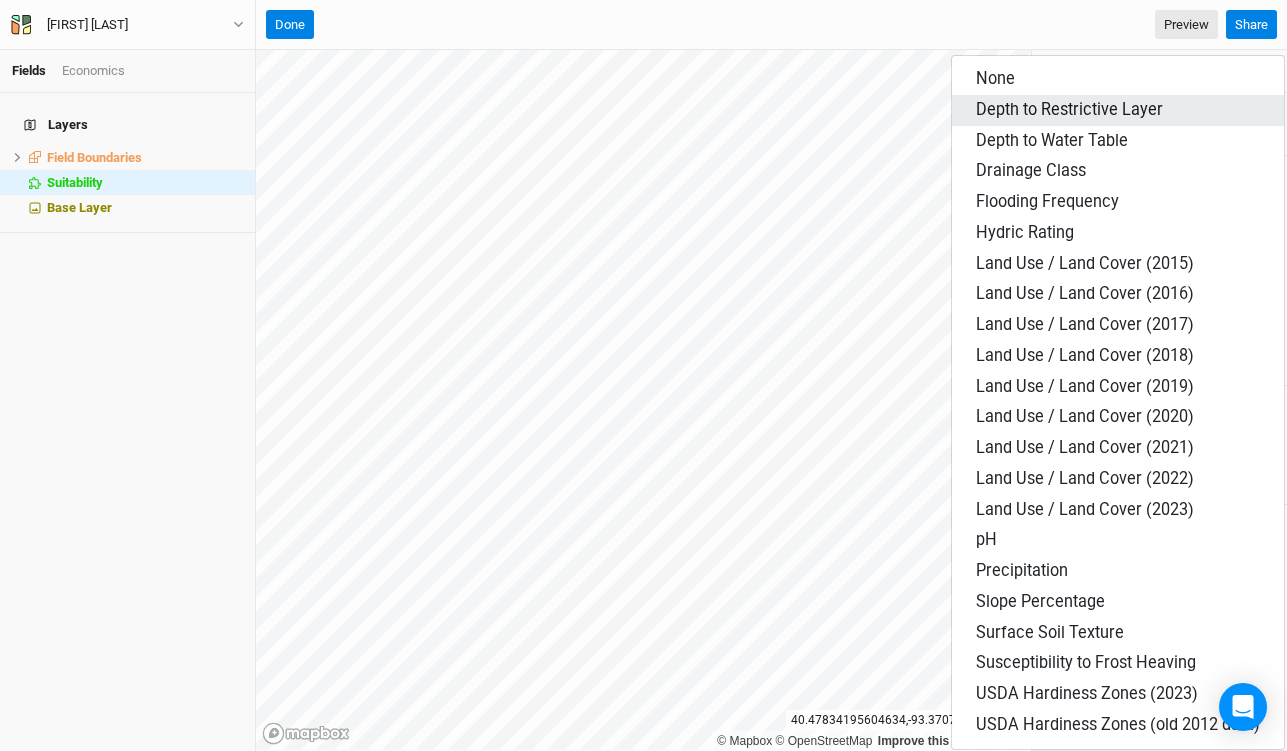 click on "Depth to Restrictive Layer" at bounding box center (995, 78) 